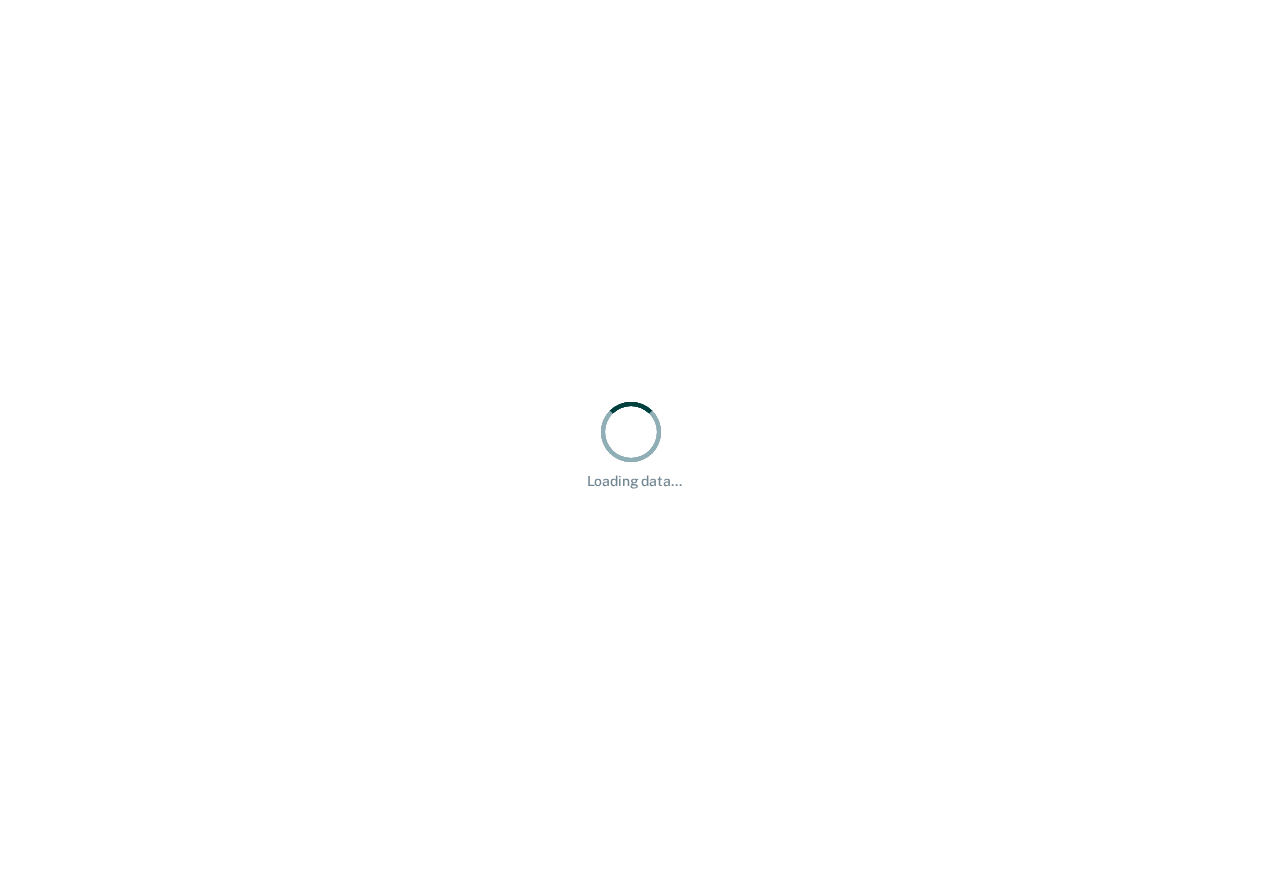 scroll, scrollTop: 0, scrollLeft: 0, axis: both 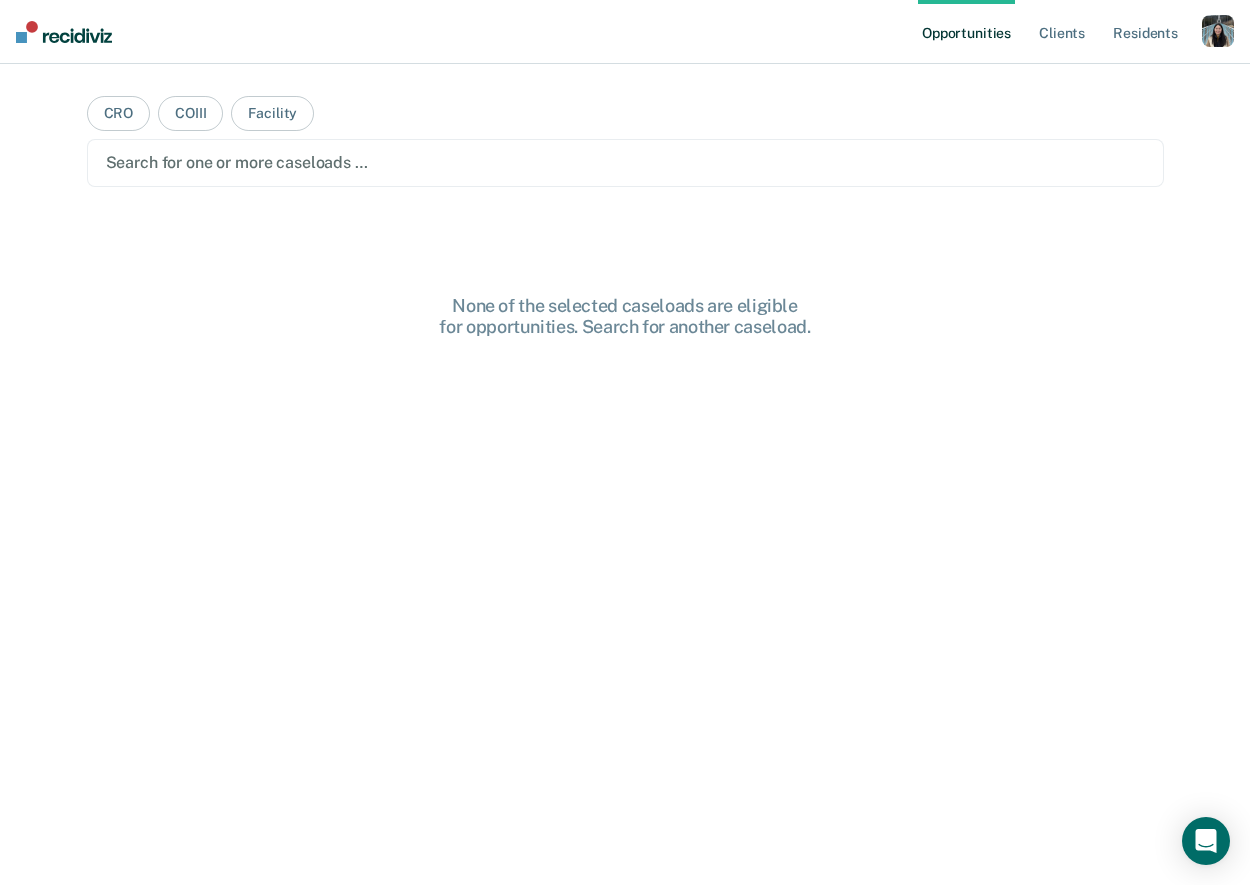 click at bounding box center (1218, 31) 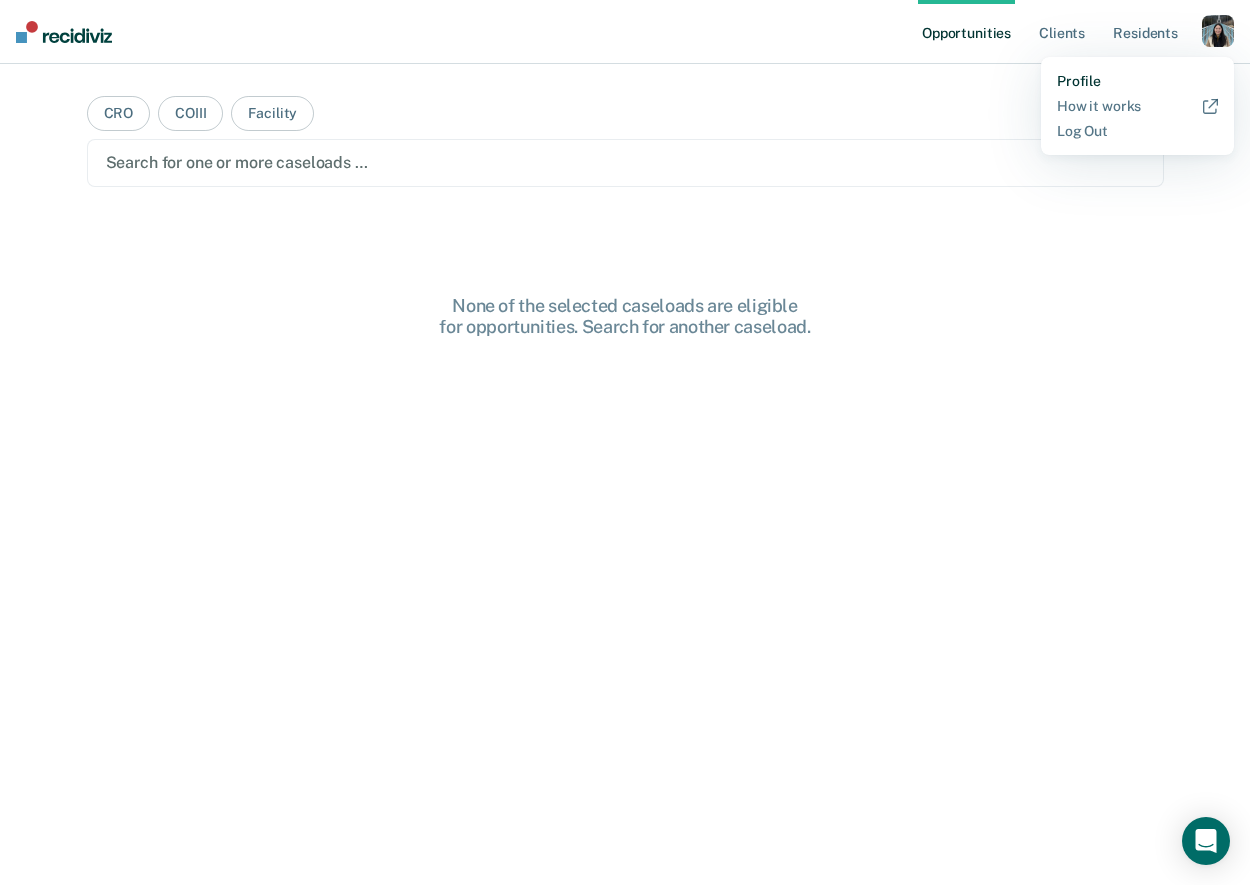 click on "Profile" at bounding box center (1137, 81) 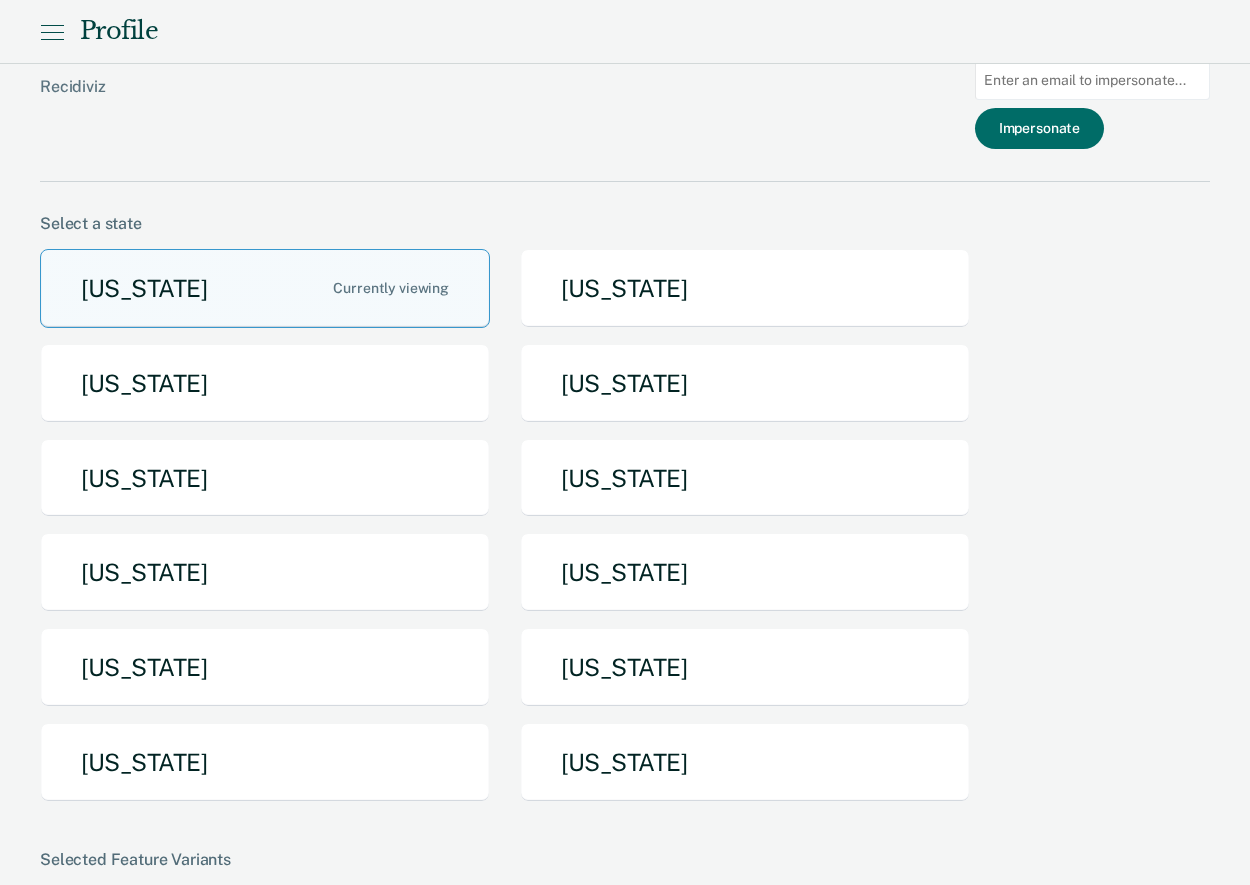 click at bounding box center [1092, 80] 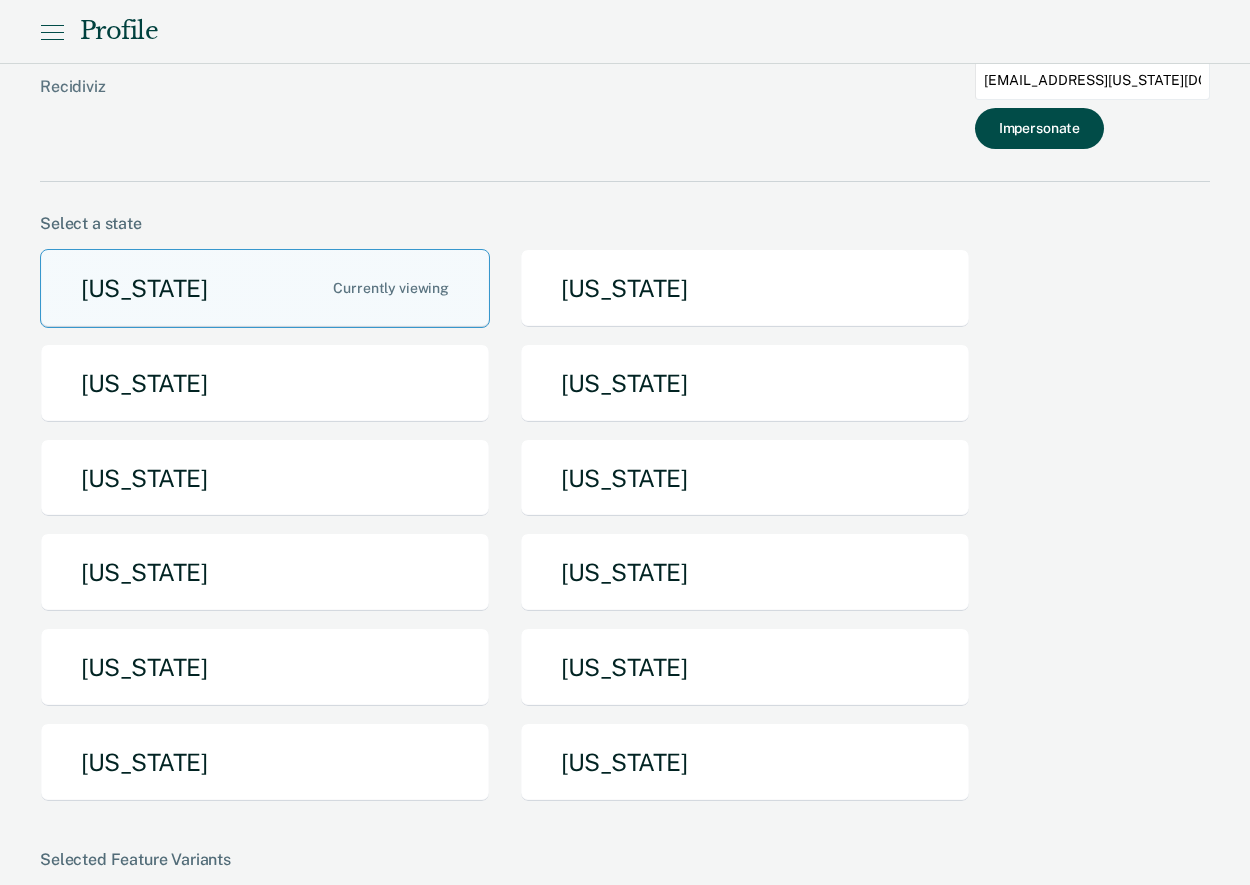 type on "[EMAIL_ADDRESS][US_STATE][DOMAIN_NAME]" 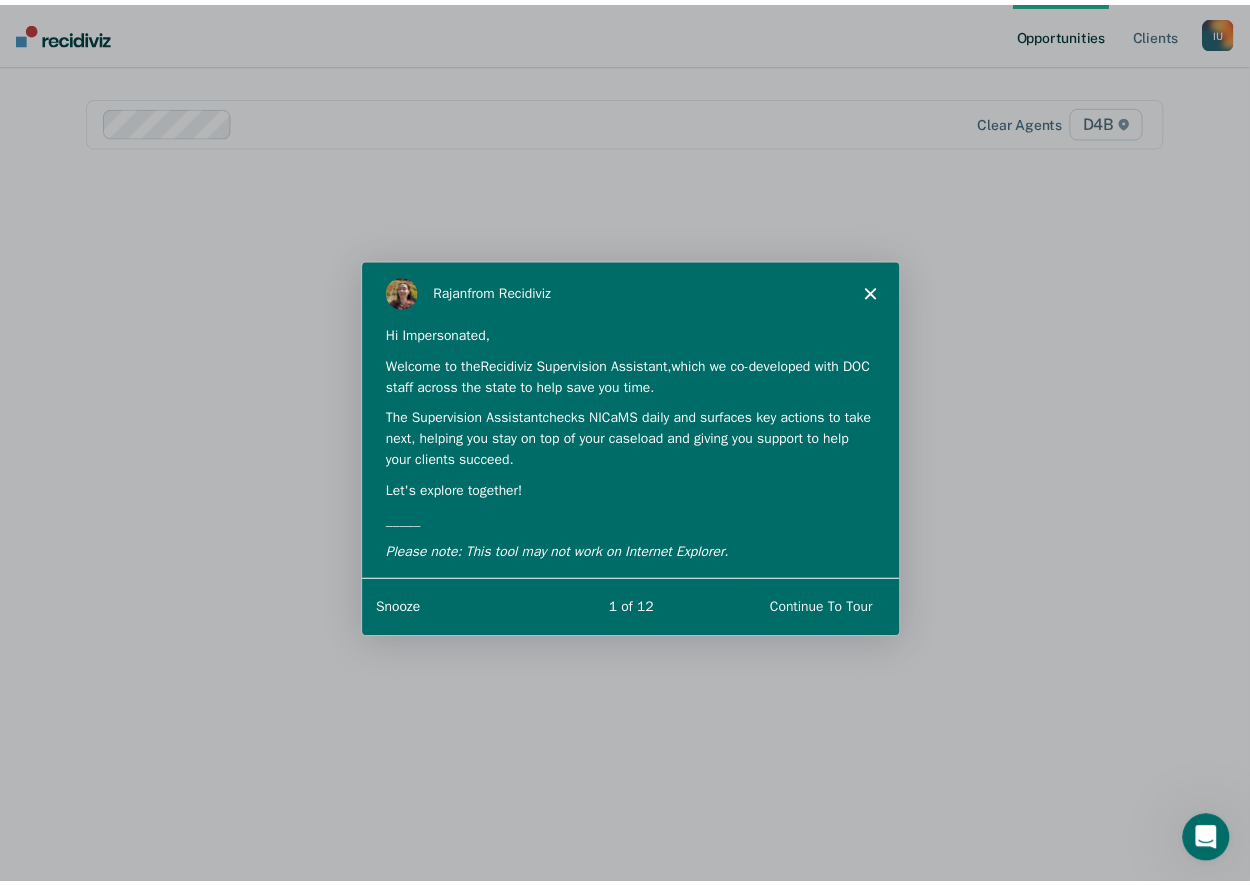 scroll, scrollTop: 0, scrollLeft: 0, axis: both 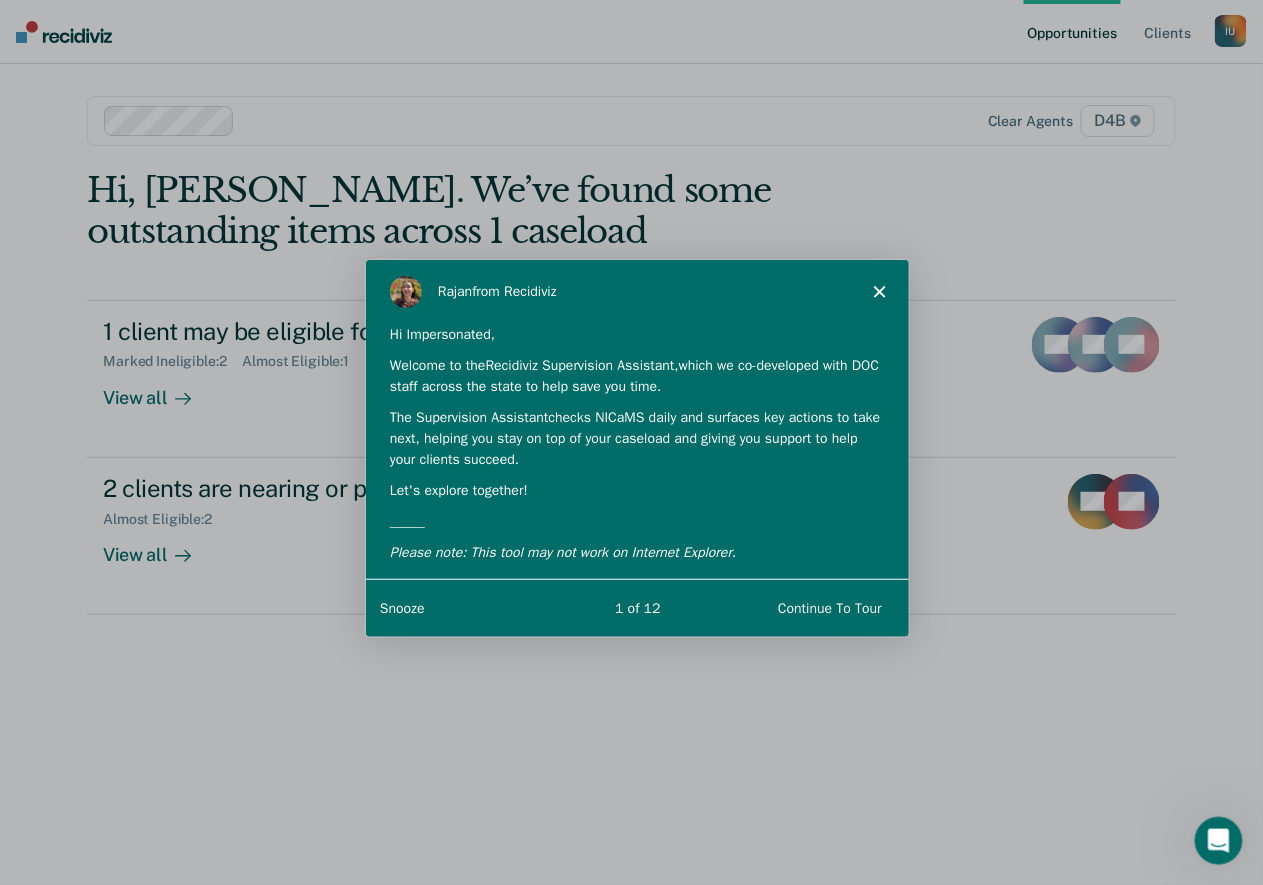 click on "Snooze" at bounding box center (400, 606) 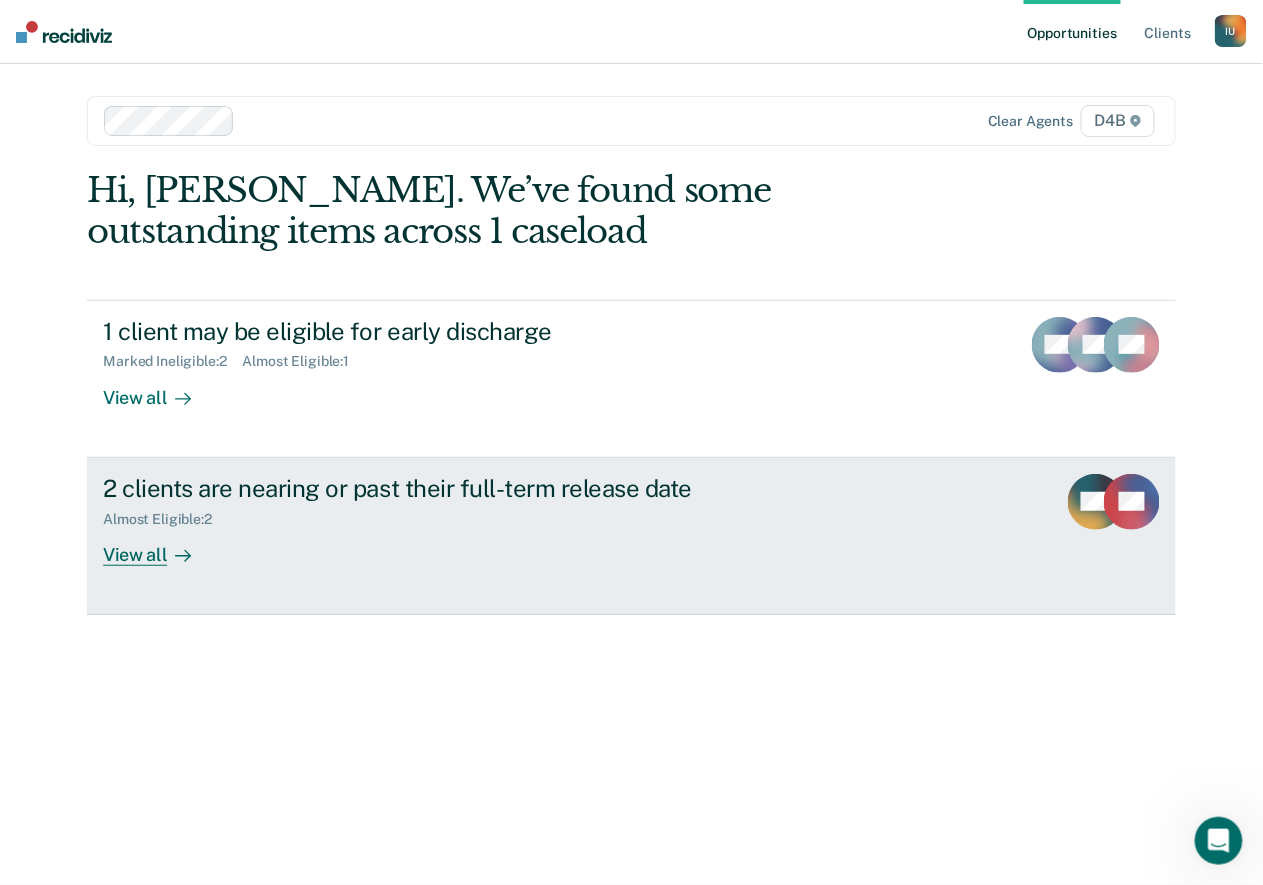 click on "Almost Eligible :  2" at bounding box center [454, 515] 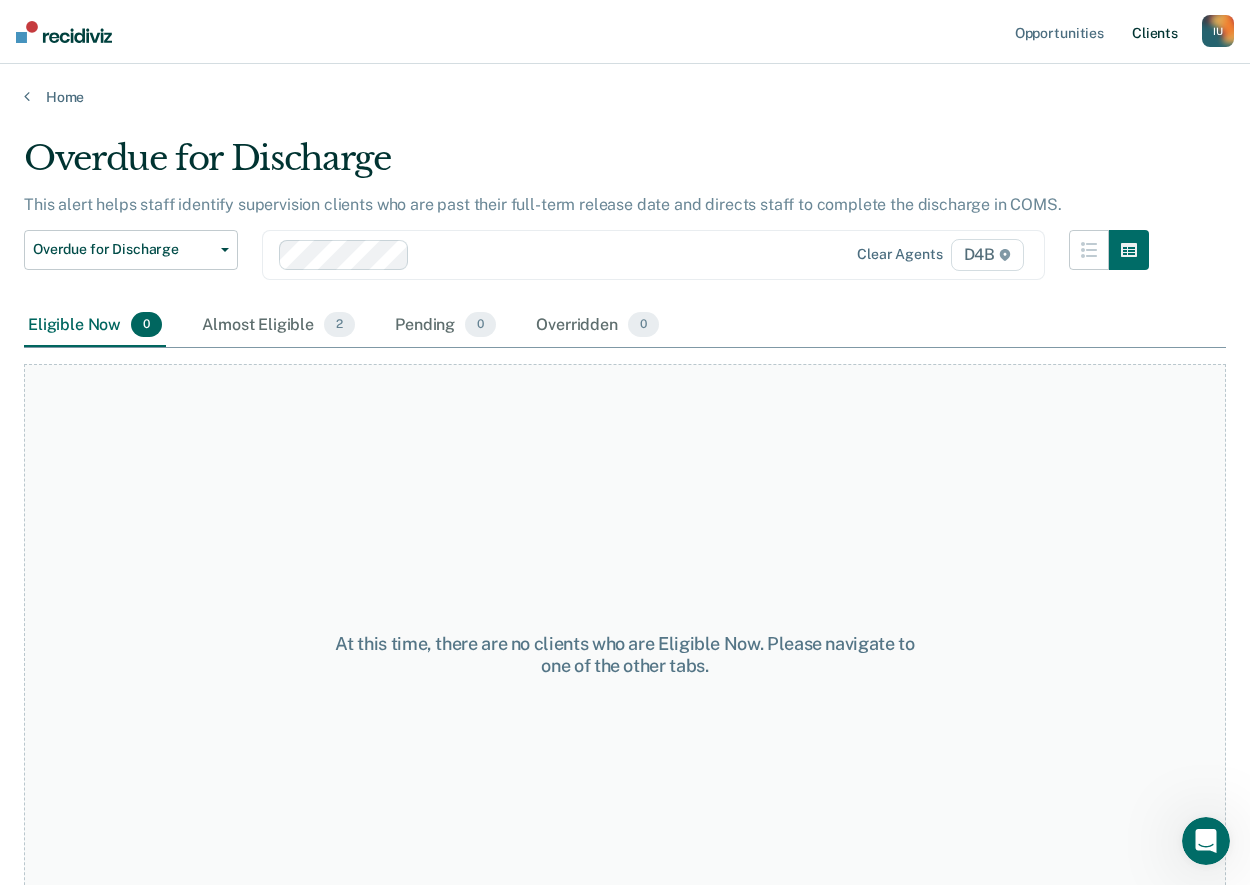 click on "Client s" at bounding box center (1155, 32) 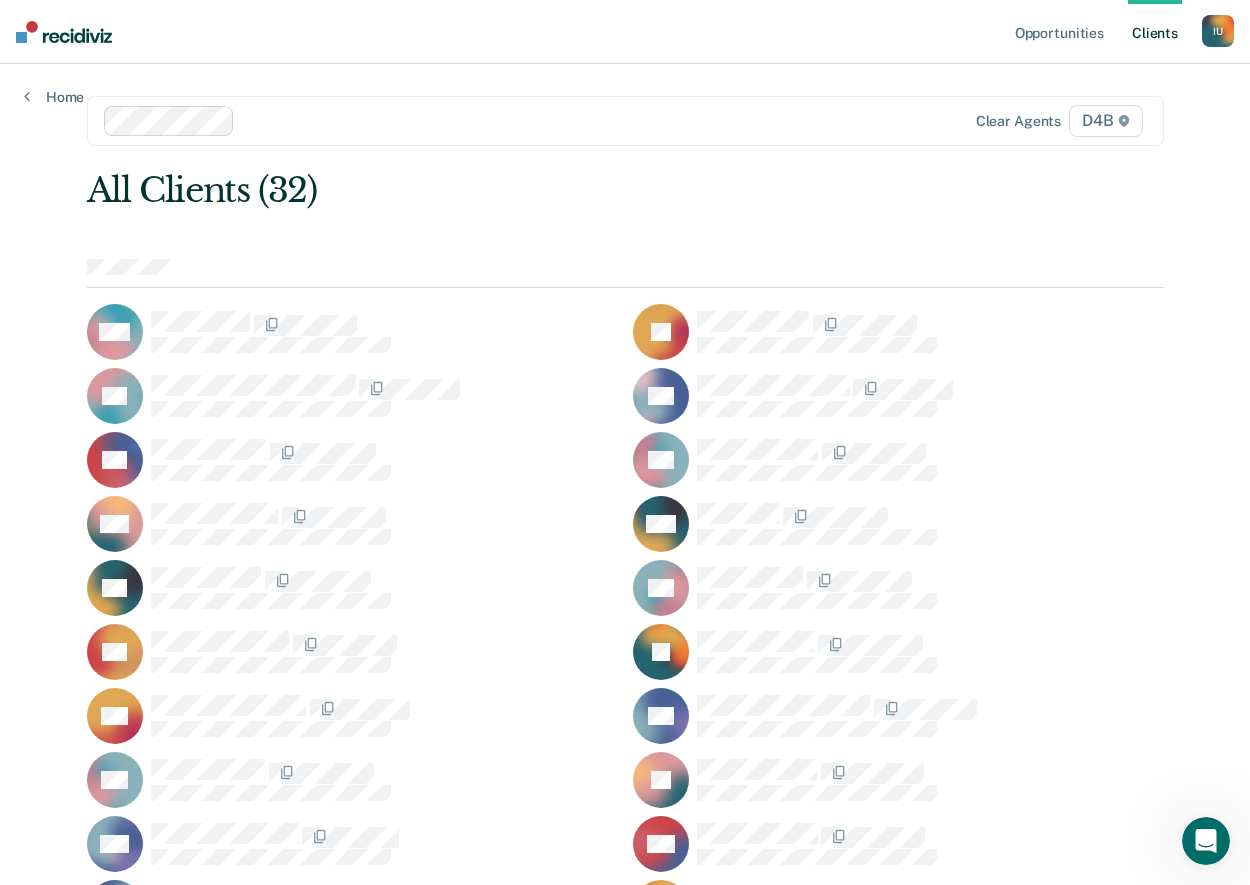 scroll, scrollTop: 510, scrollLeft: 0, axis: vertical 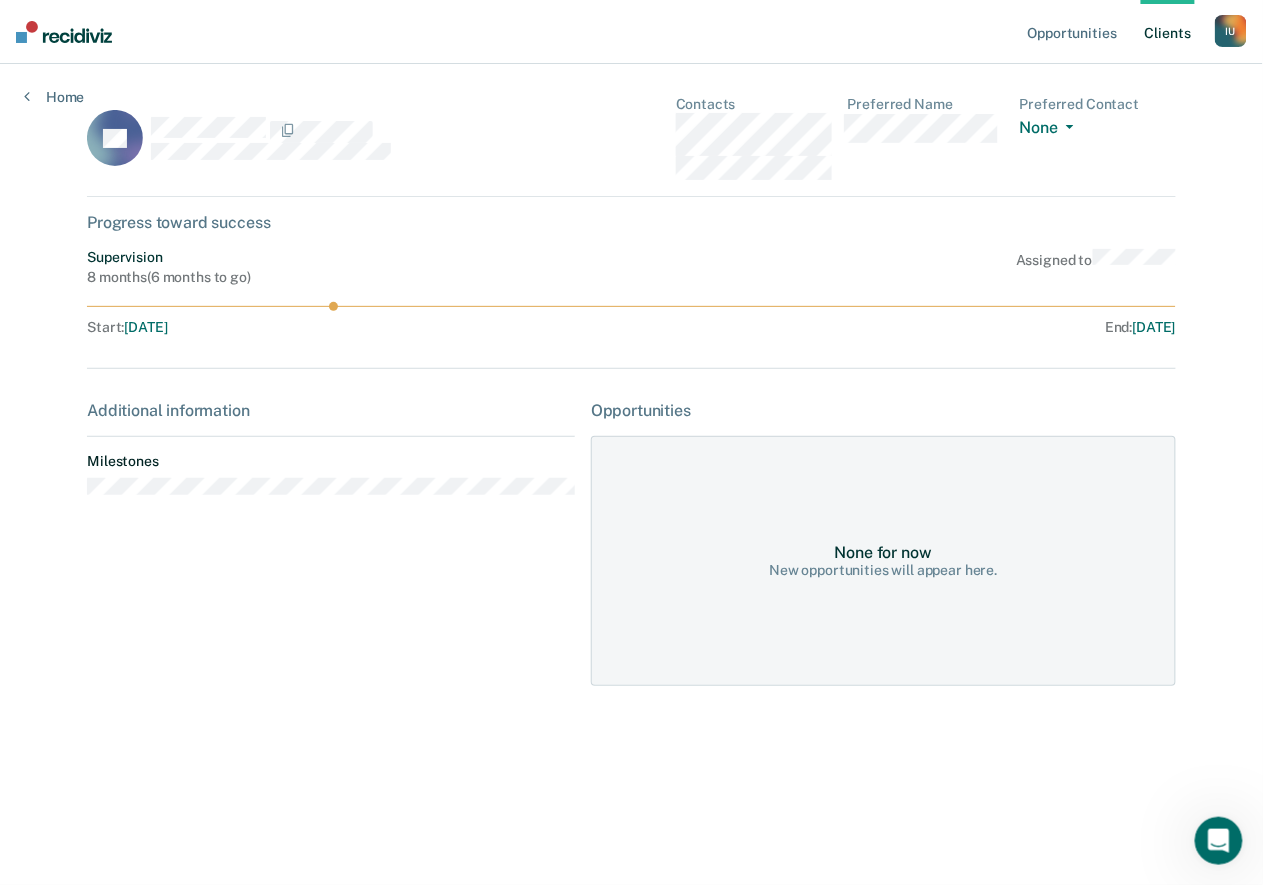 click on "I U" at bounding box center [1231, 31] 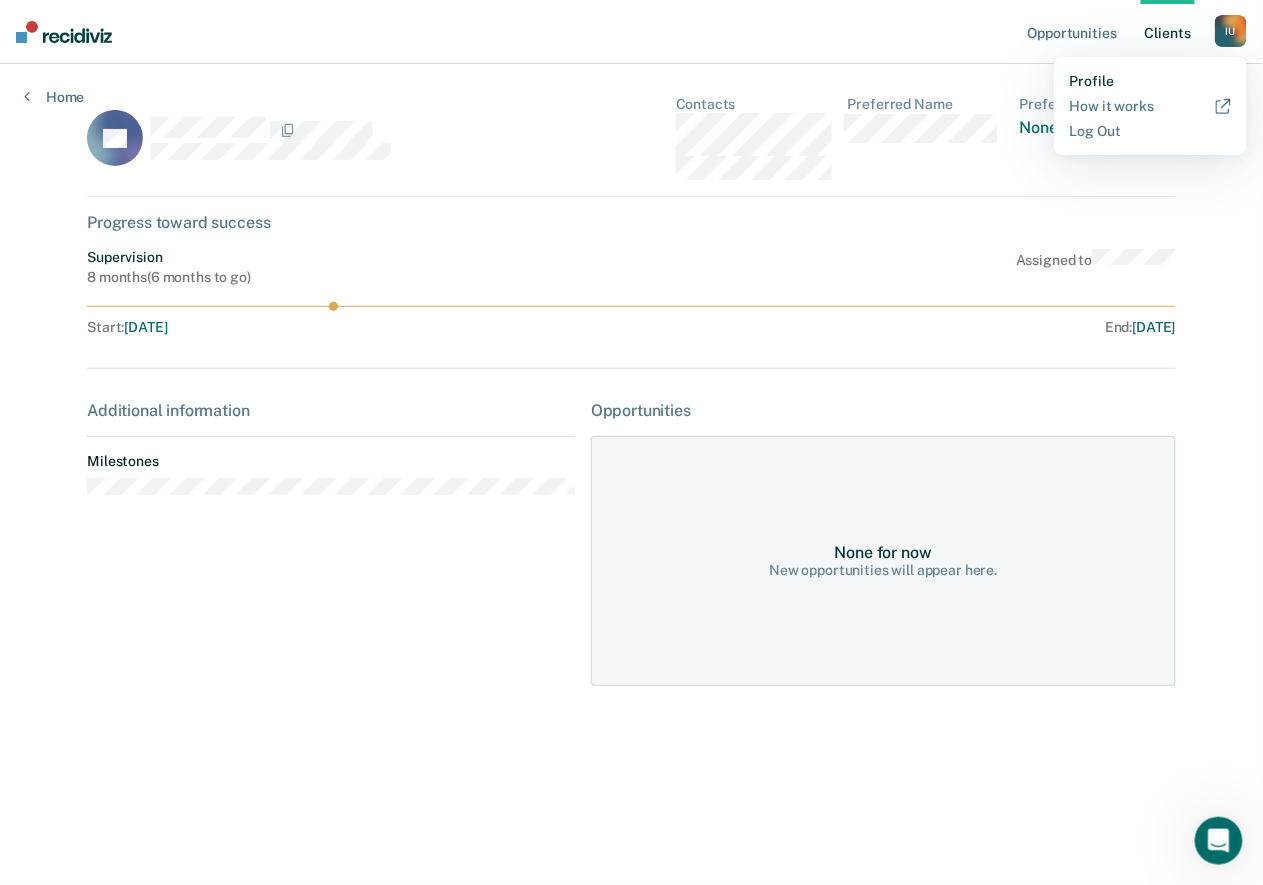 click on "Profile" at bounding box center (1150, 81) 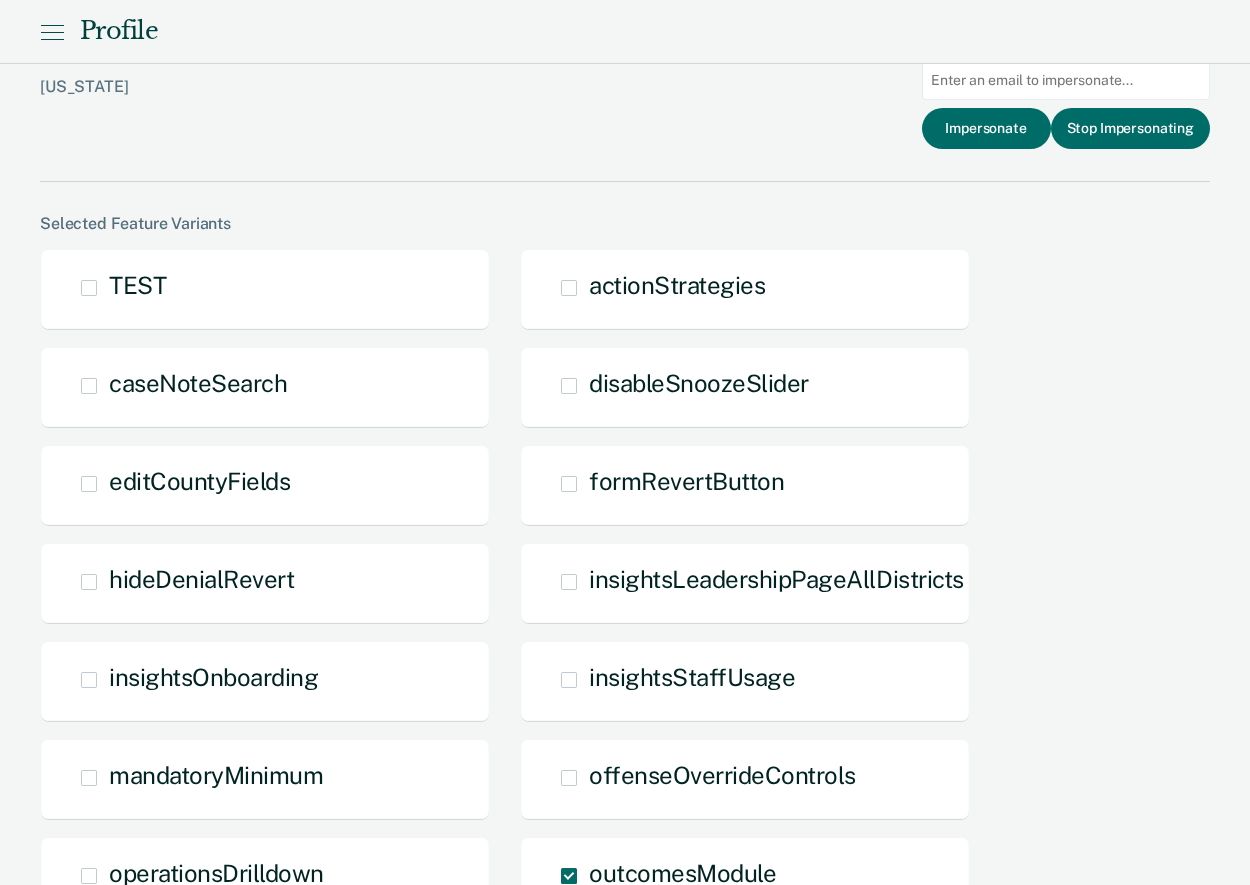 click at bounding box center (1066, 80) 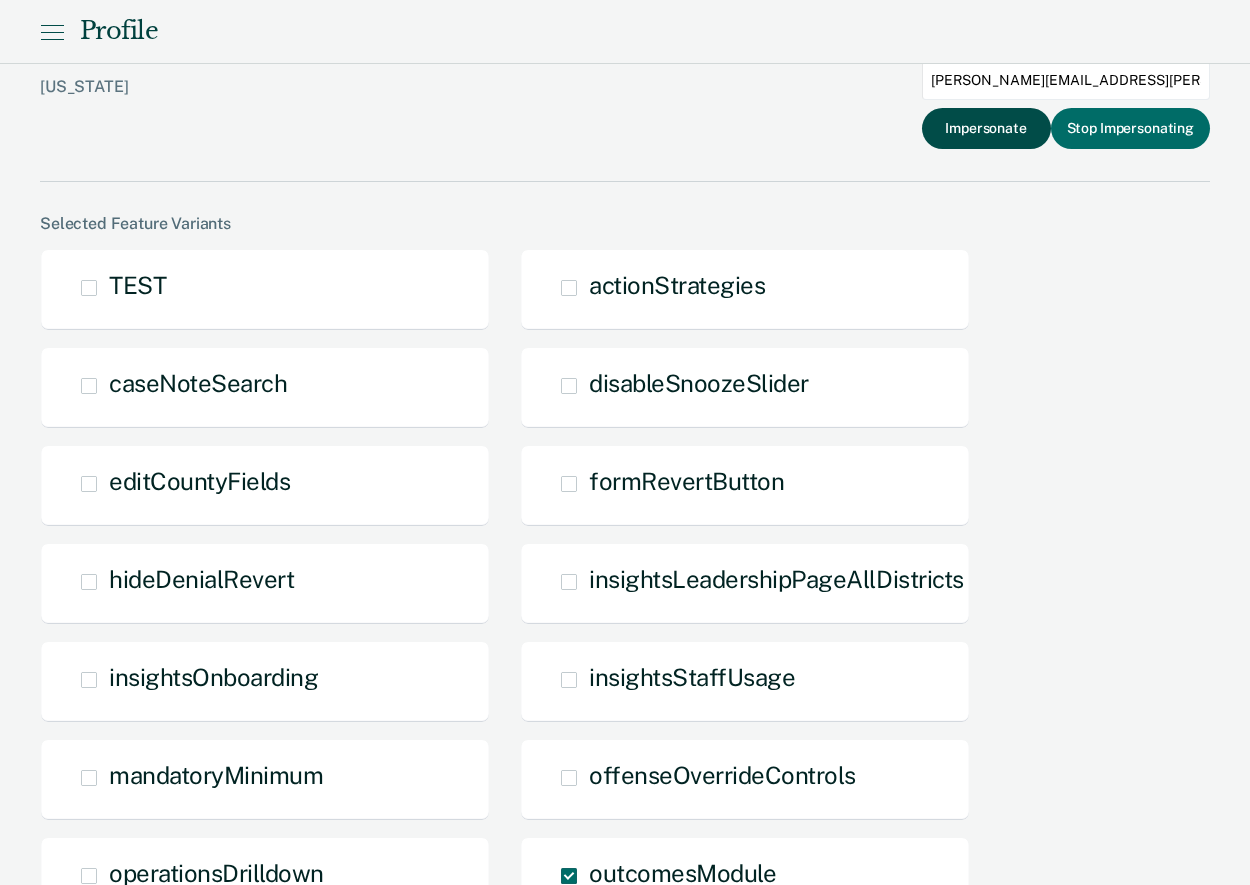 type on "[PERSON_NAME][EMAIL_ADDRESS][PERSON_NAME][DOMAIN_NAME]" 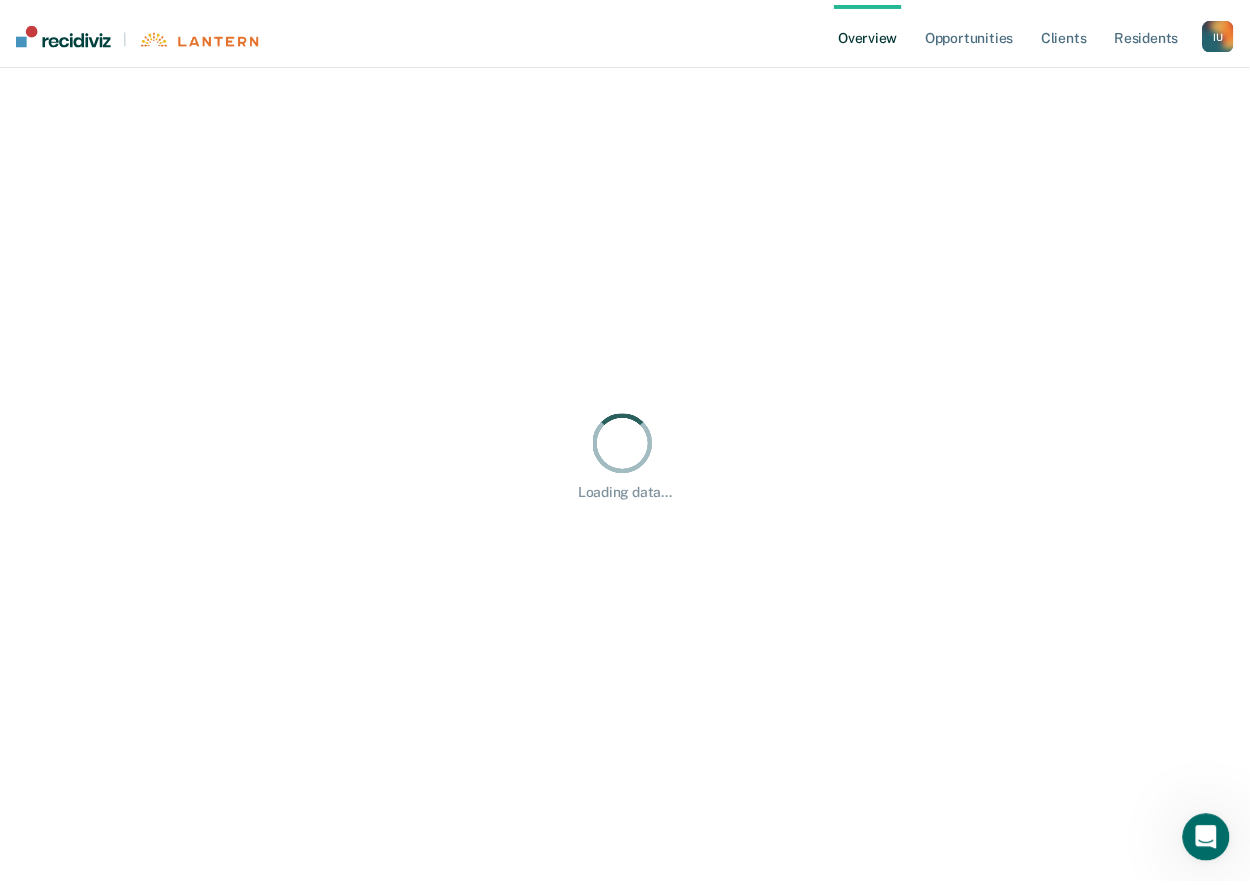 scroll, scrollTop: 0, scrollLeft: 0, axis: both 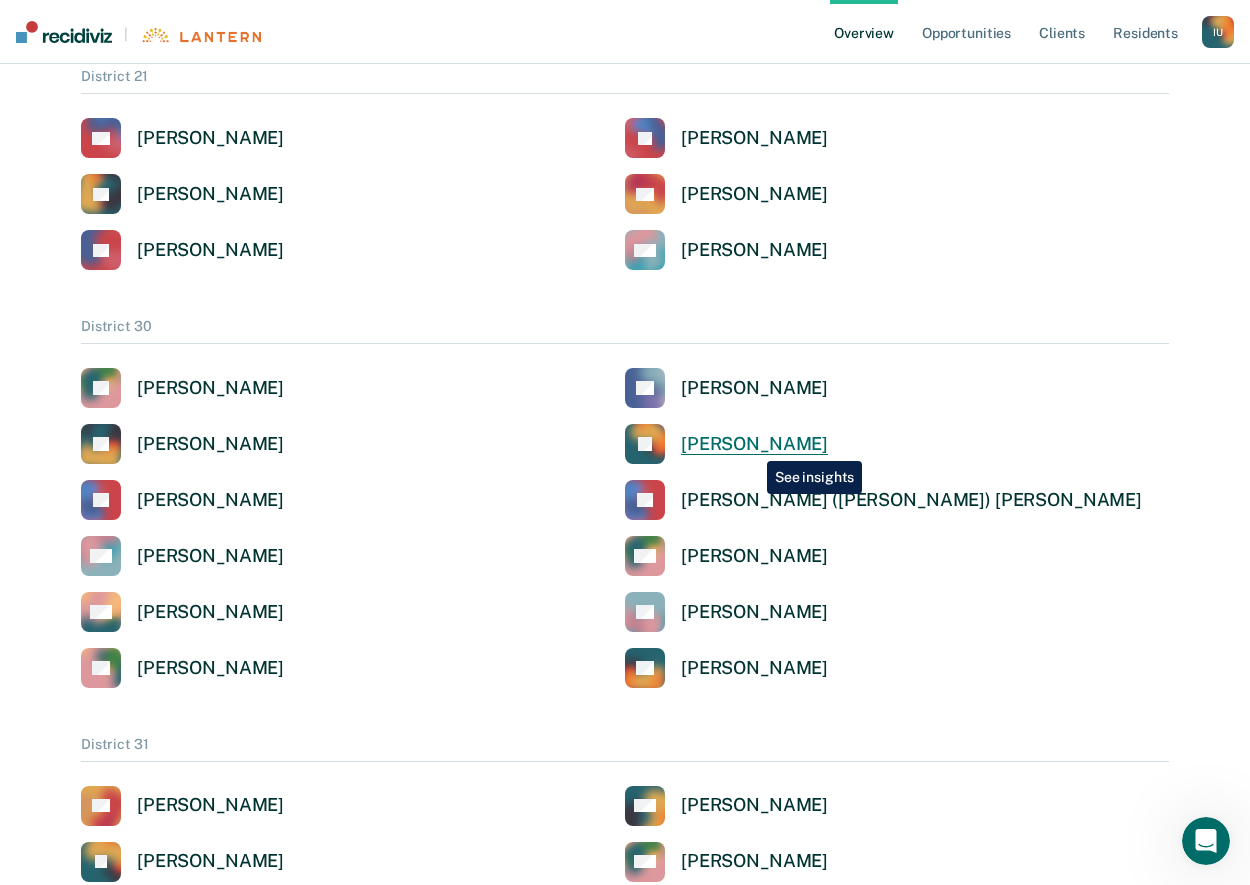 click on "[PERSON_NAME]" at bounding box center [754, 444] 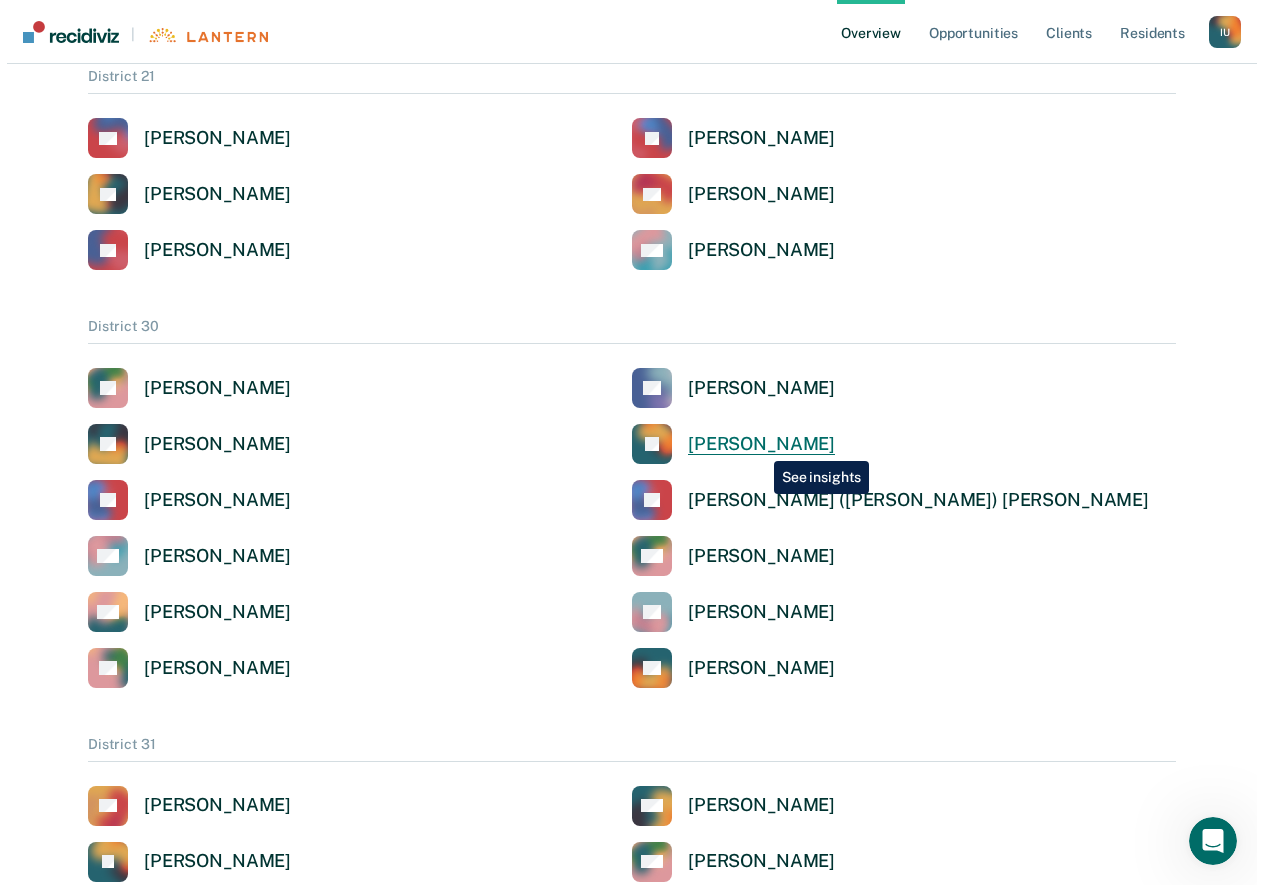 scroll, scrollTop: 0, scrollLeft: 0, axis: both 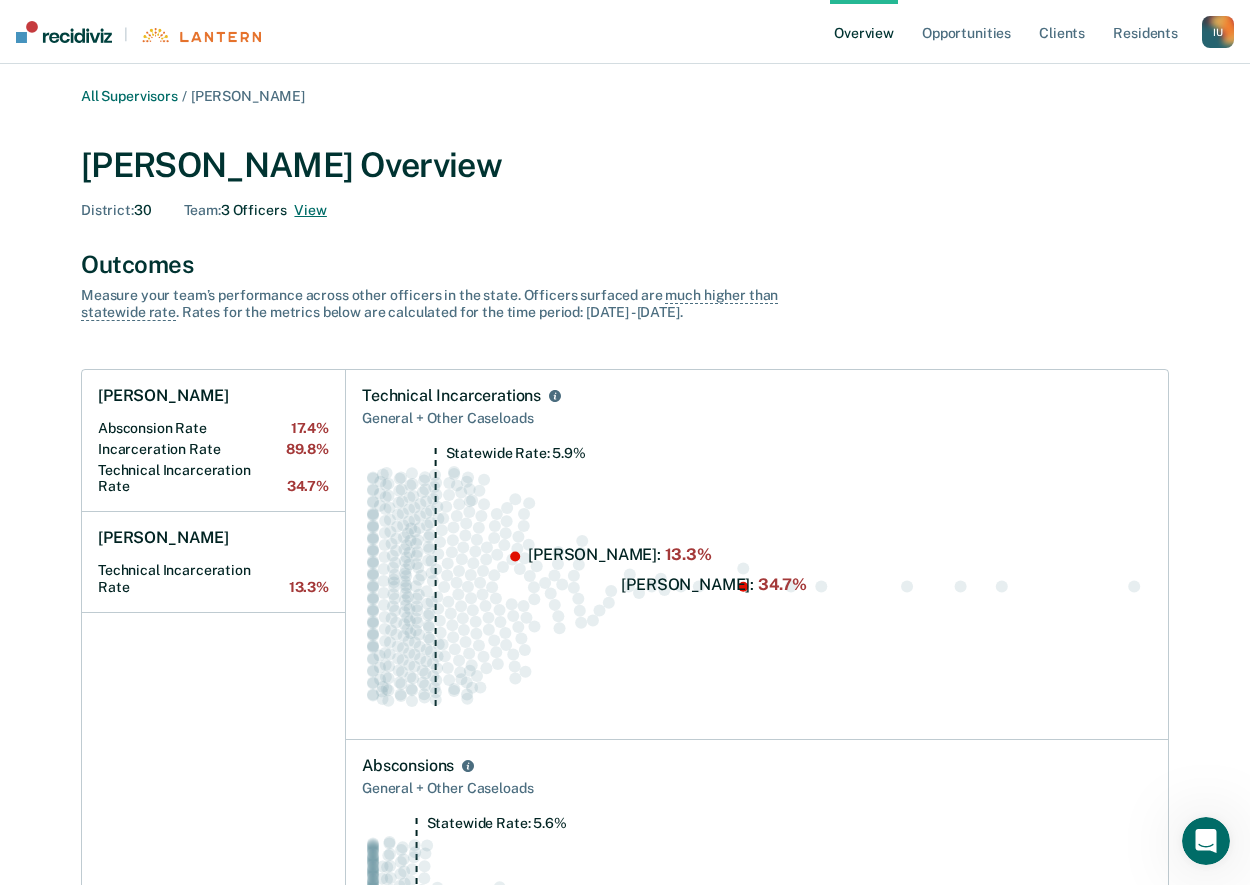 click on "View" at bounding box center [310, 210] 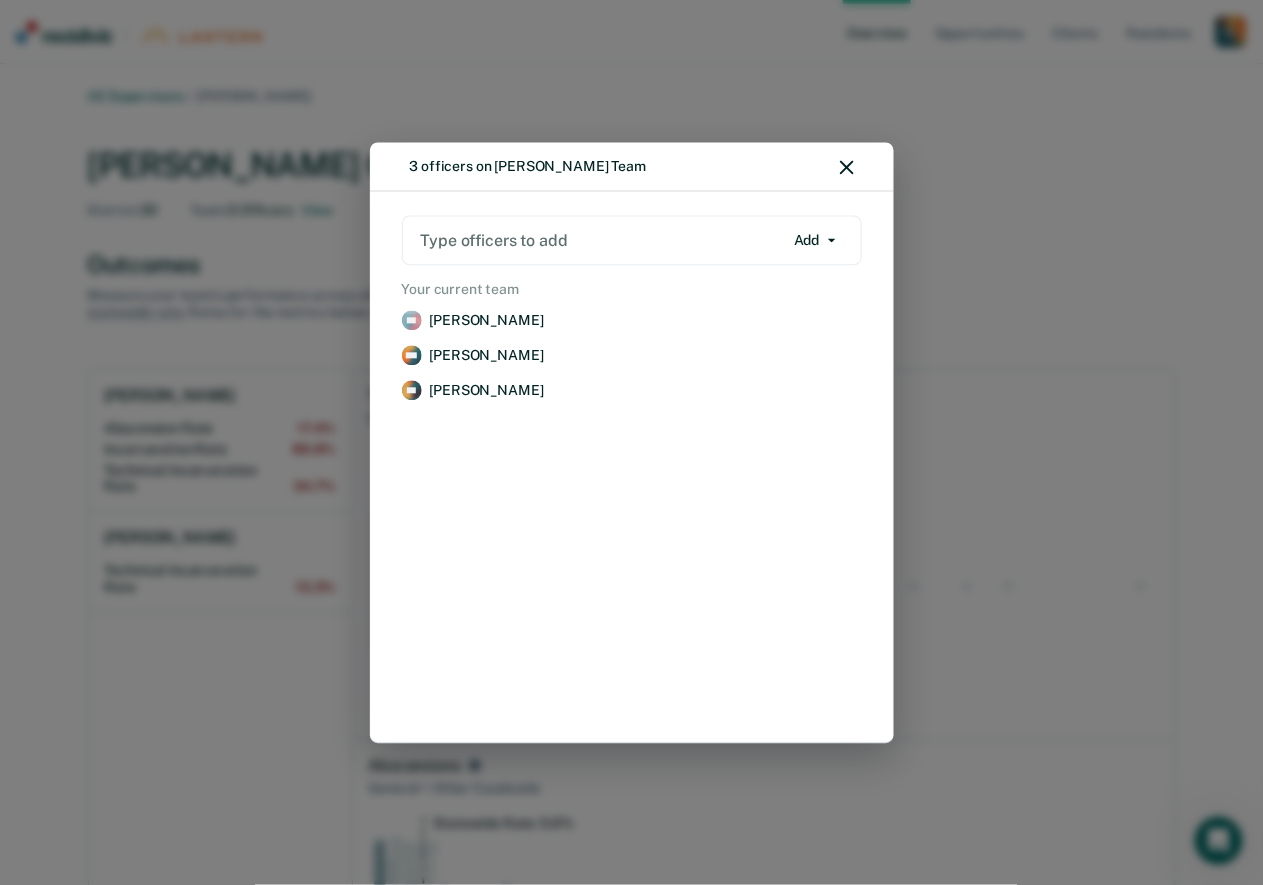 click 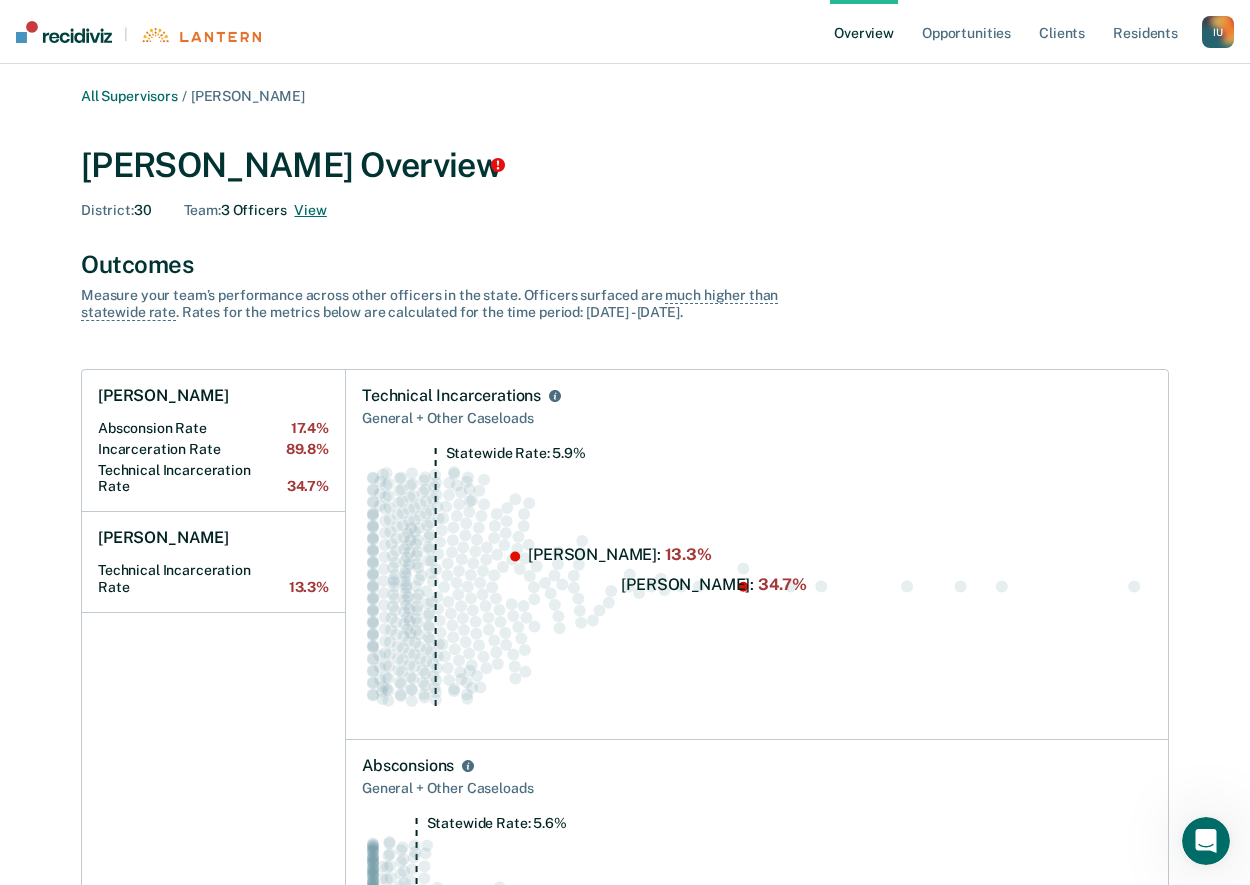click on "View" at bounding box center [310, 210] 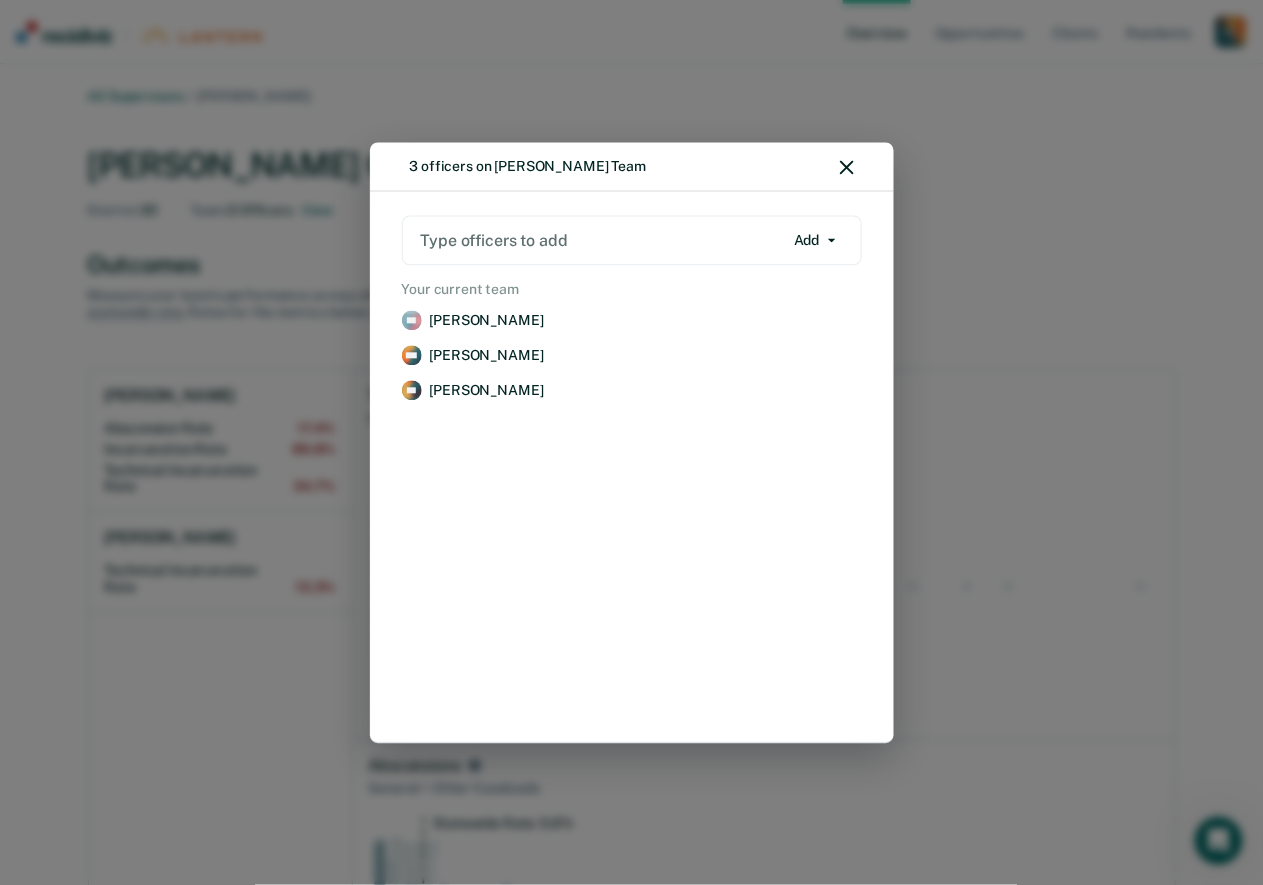 click on "Add" at bounding box center [815, 241] 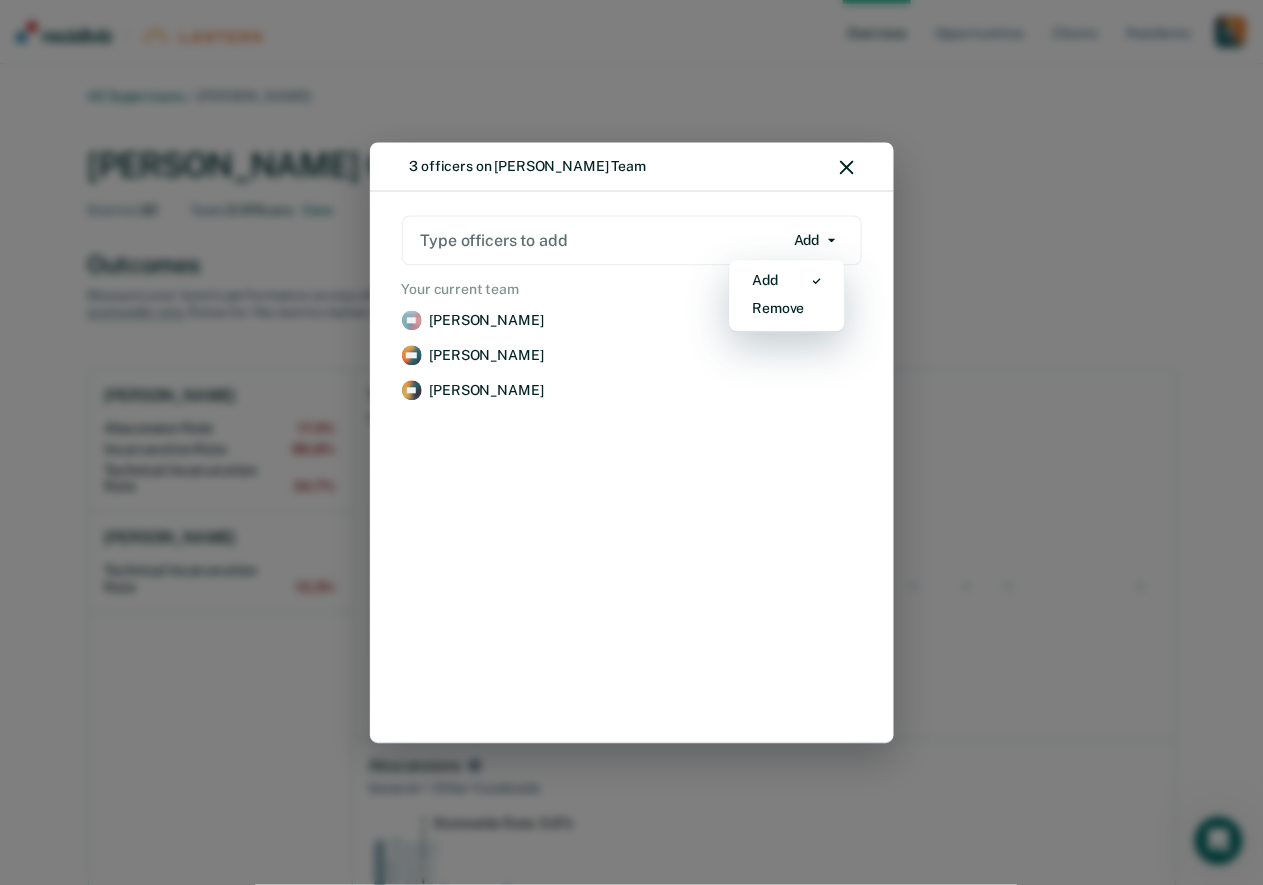 click on "Type officers to add Add Add Remove Your current team DD [PERSON_NAME] Remove KW [PERSON_NAME] Remove LP [PERSON_NAME] Remove" at bounding box center (632, 467) 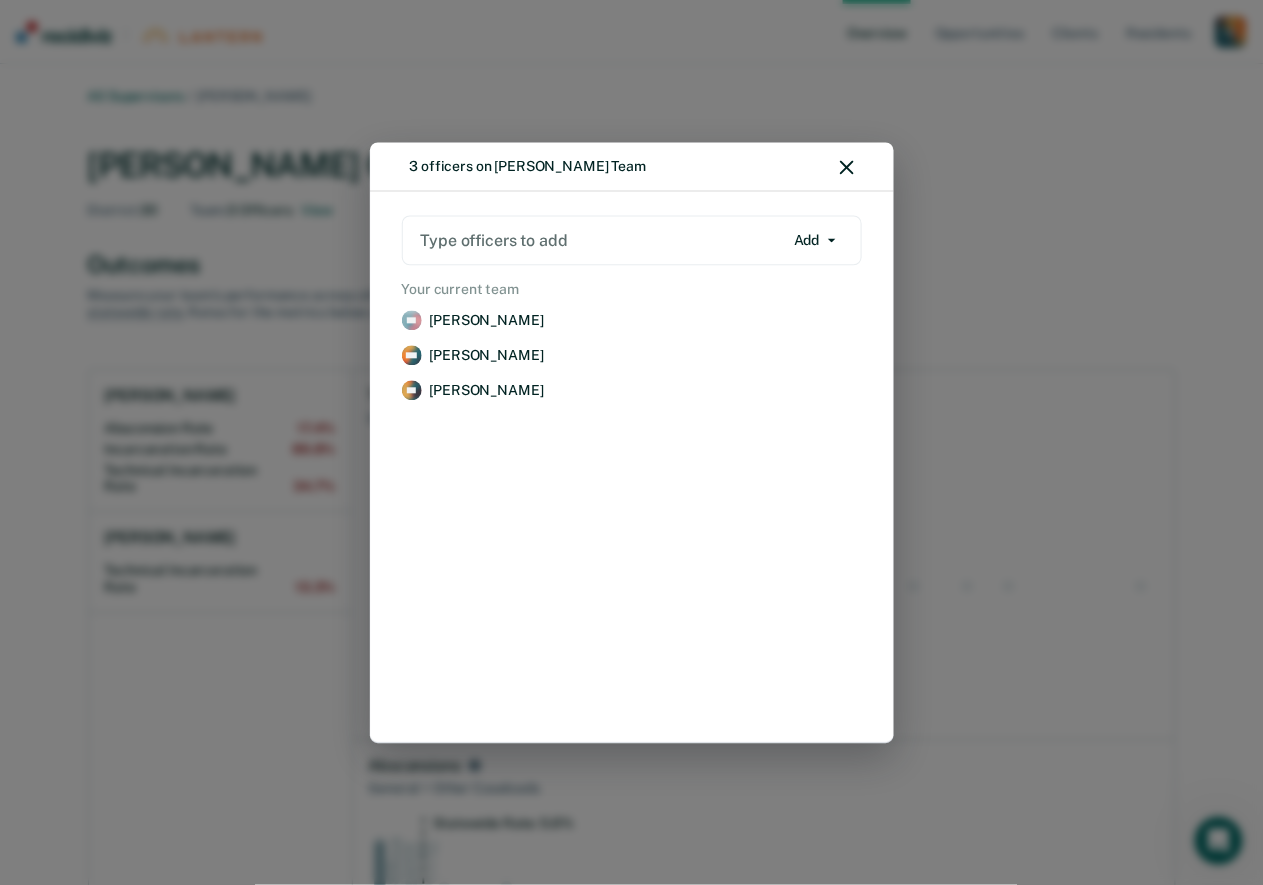 click 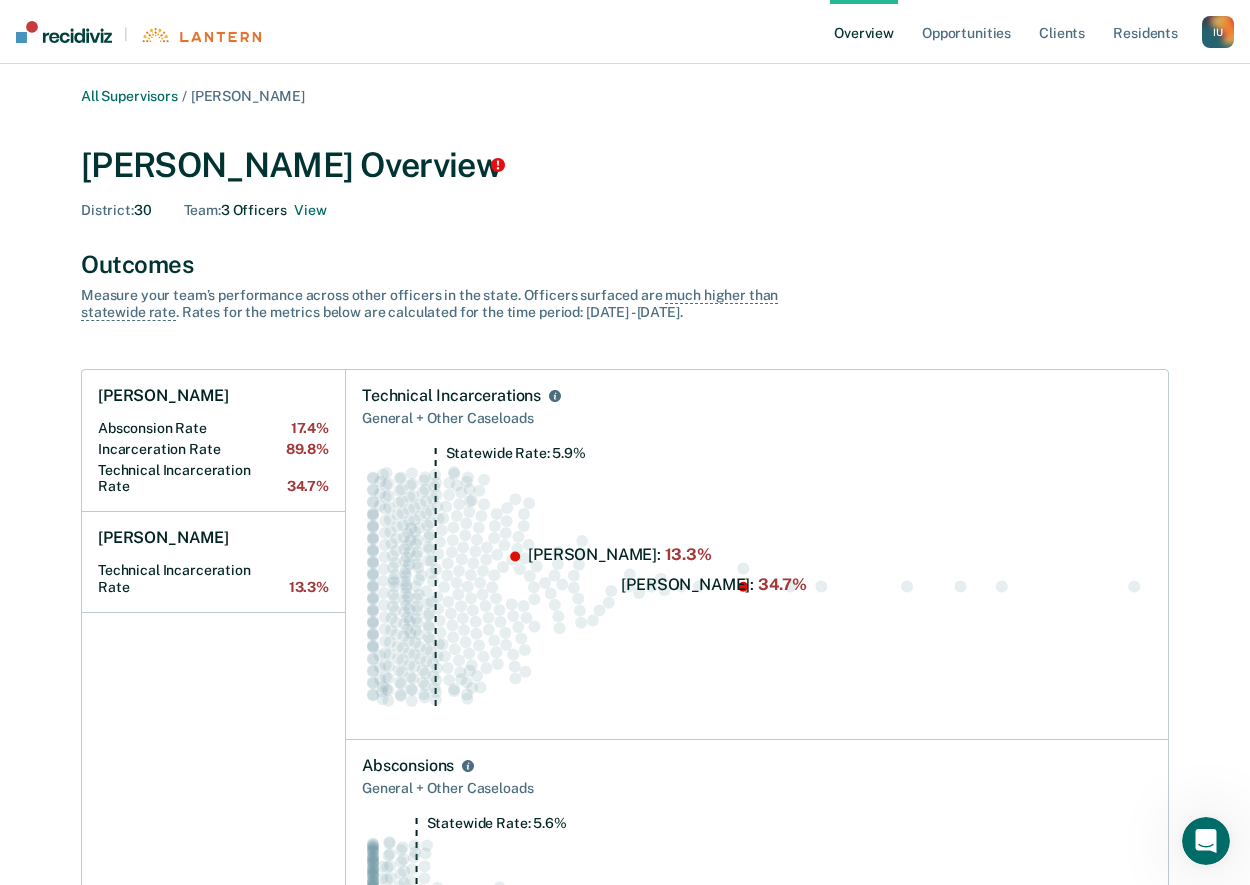 click on "I U" at bounding box center (1218, 32) 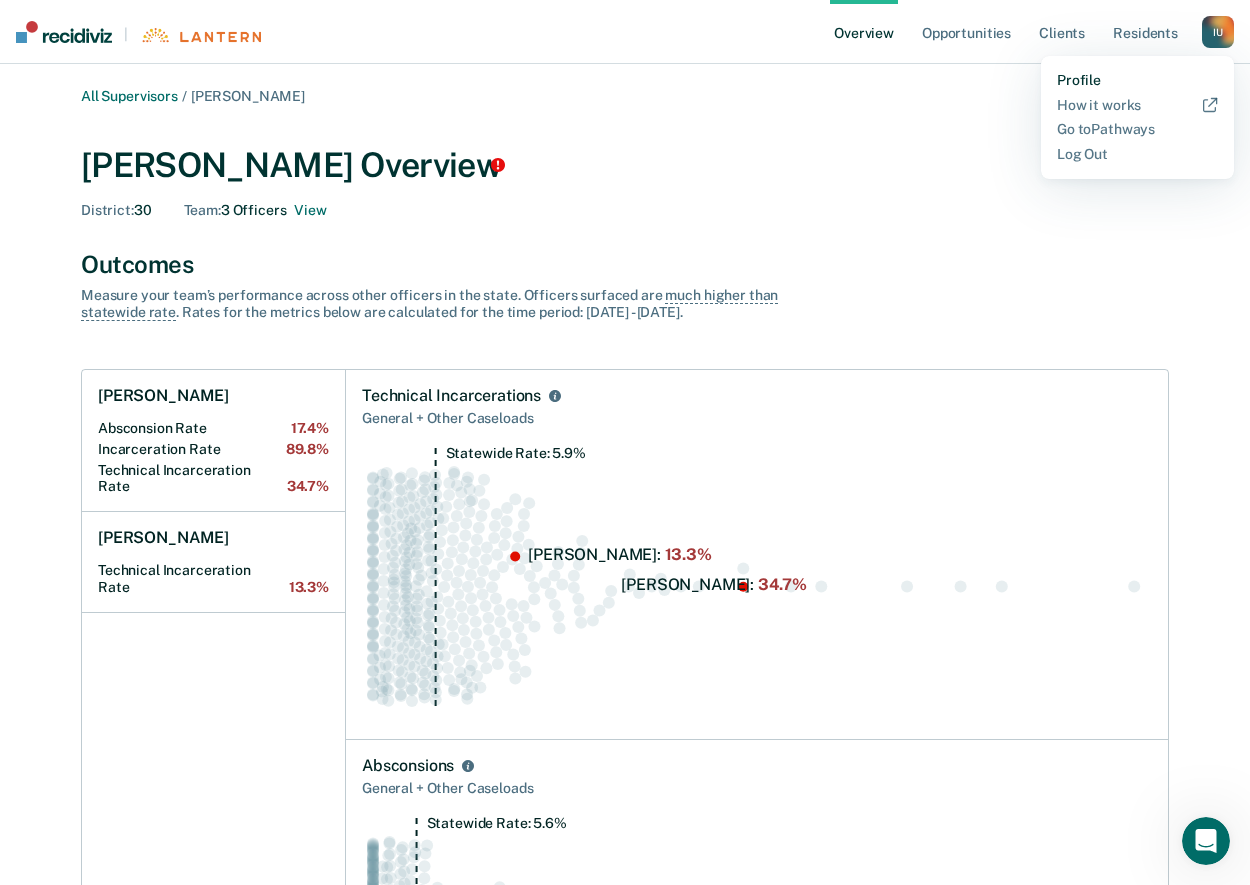 click on "Profile" at bounding box center [1137, 80] 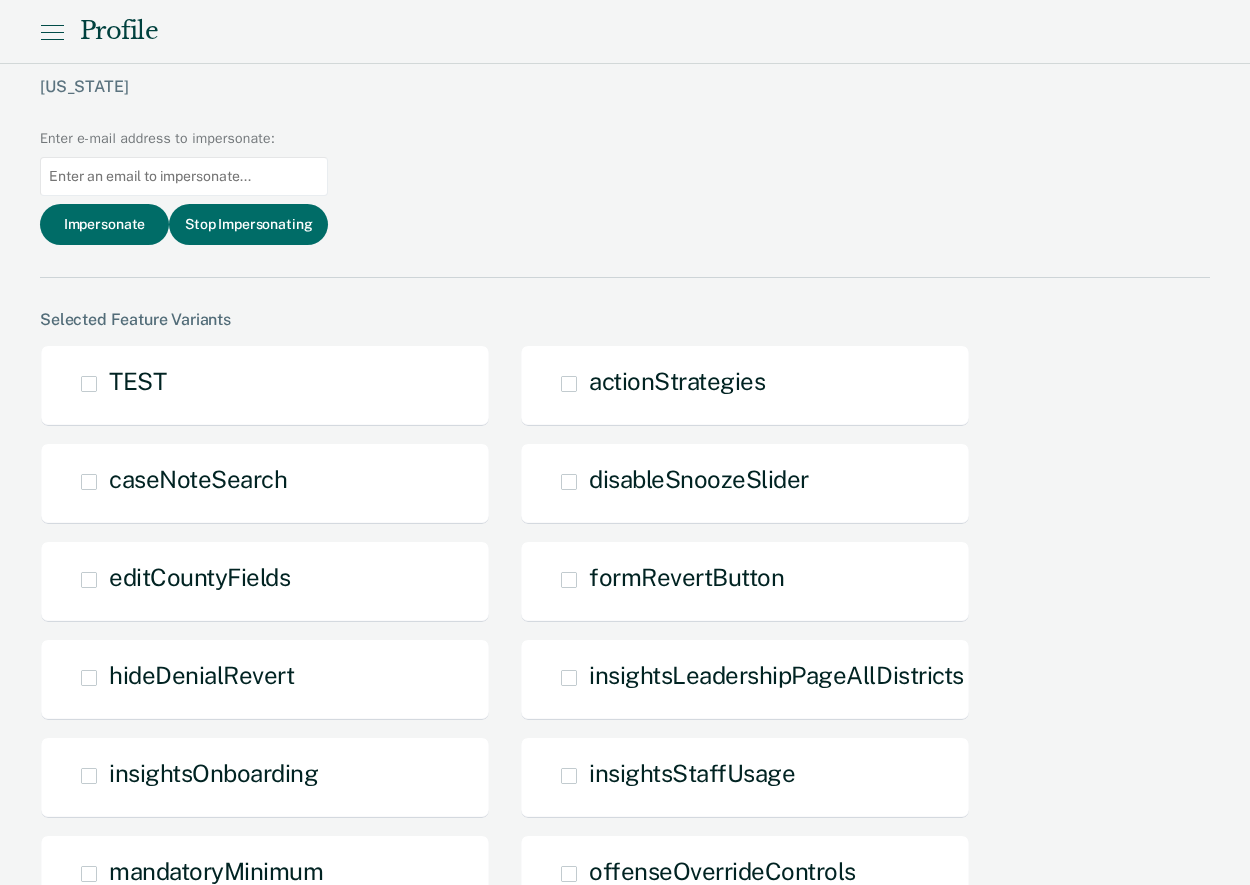 click at bounding box center [184, 176] 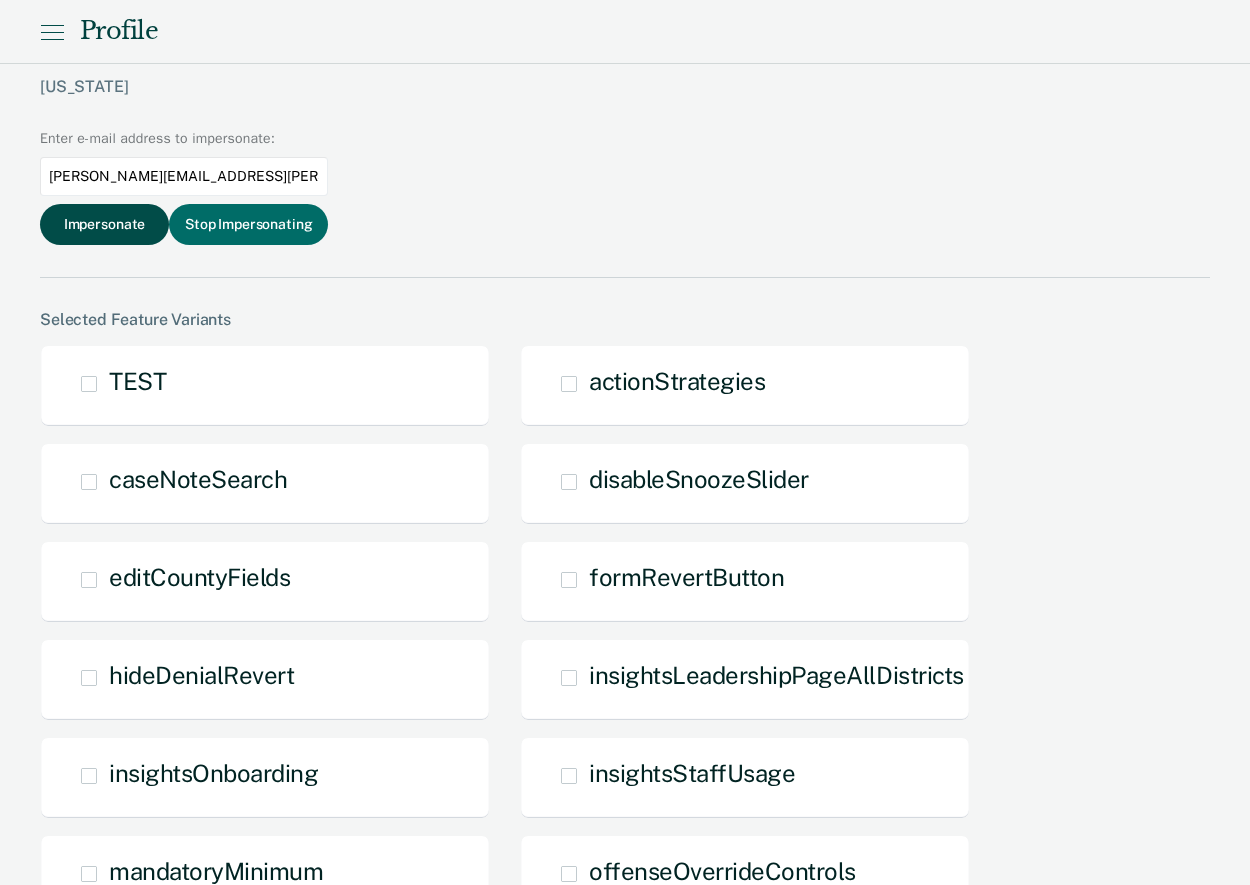 type on "[PERSON_NAME][EMAIL_ADDRESS][PERSON_NAME][DOMAIN_NAME]" 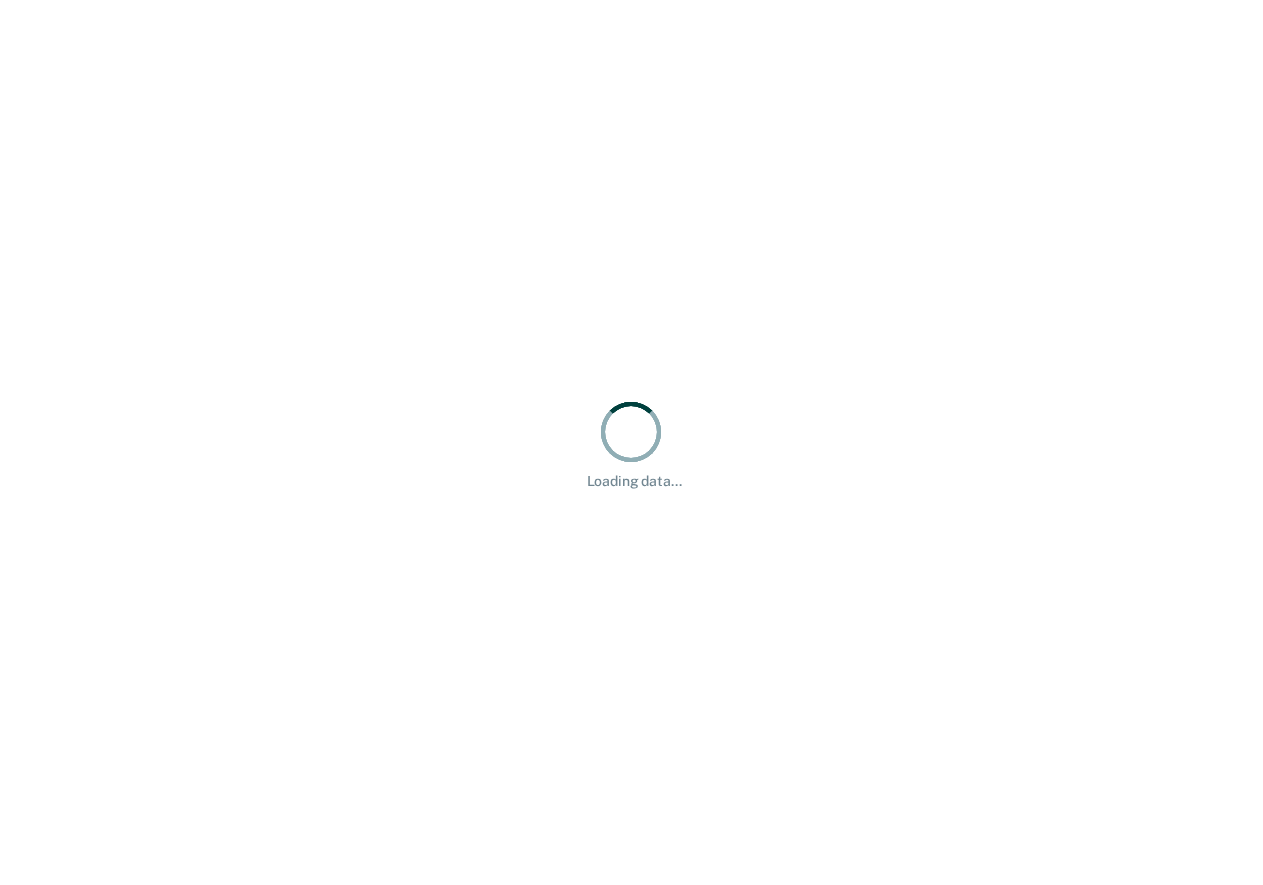 scroll, scrollTop: 0, scrollLeft: 0, axis: both 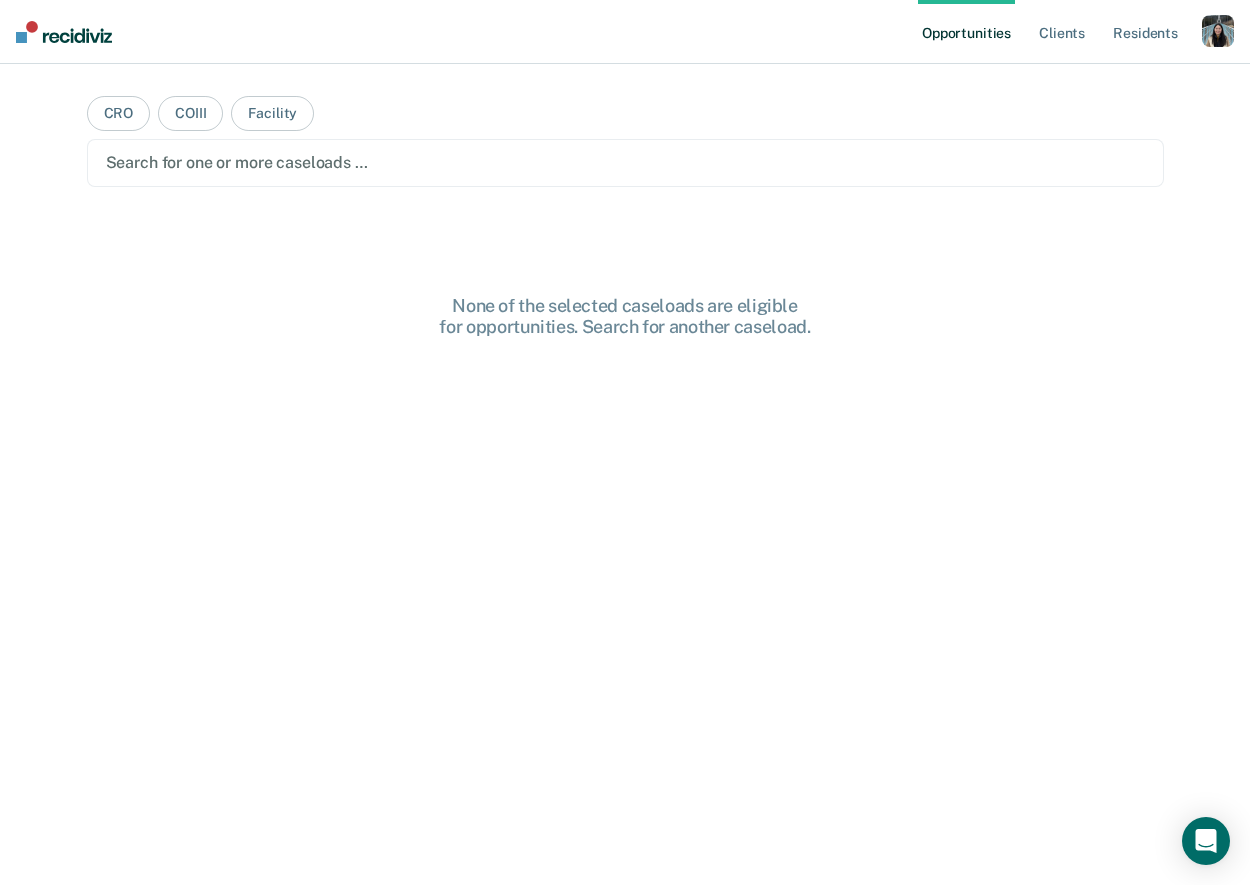 click at bounding box center (1218, 31) 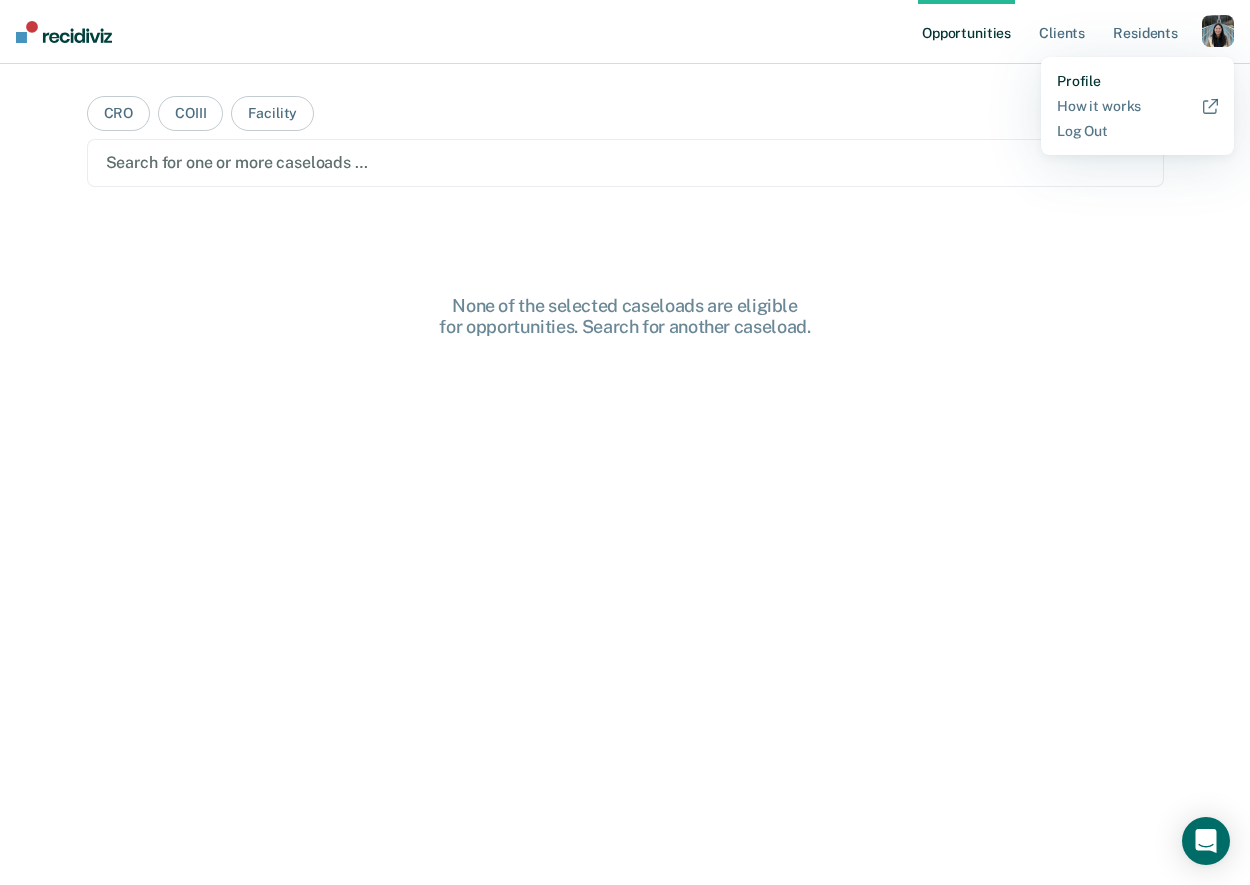 click on "Profile" at bounding box center (1137, 81) 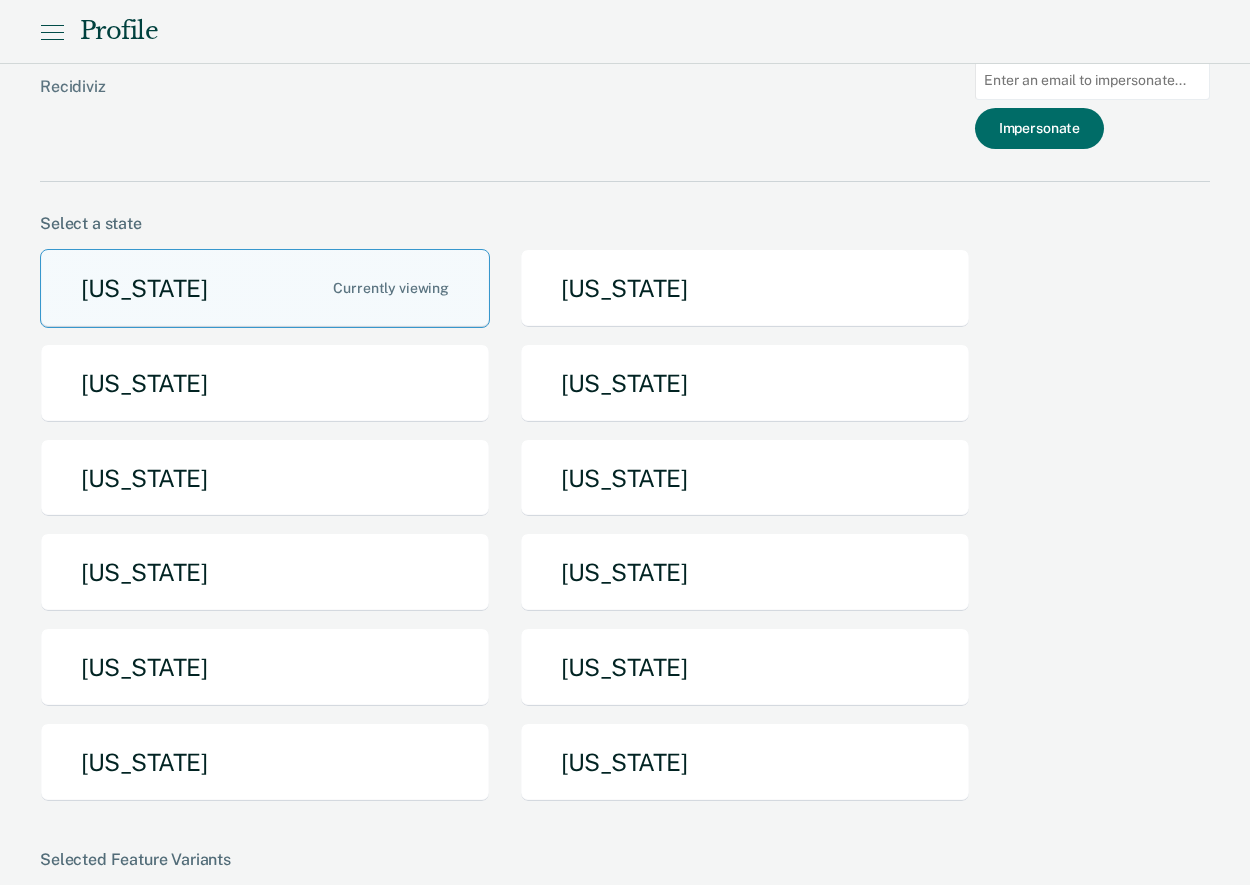 click at bounding box center [1092, 80] 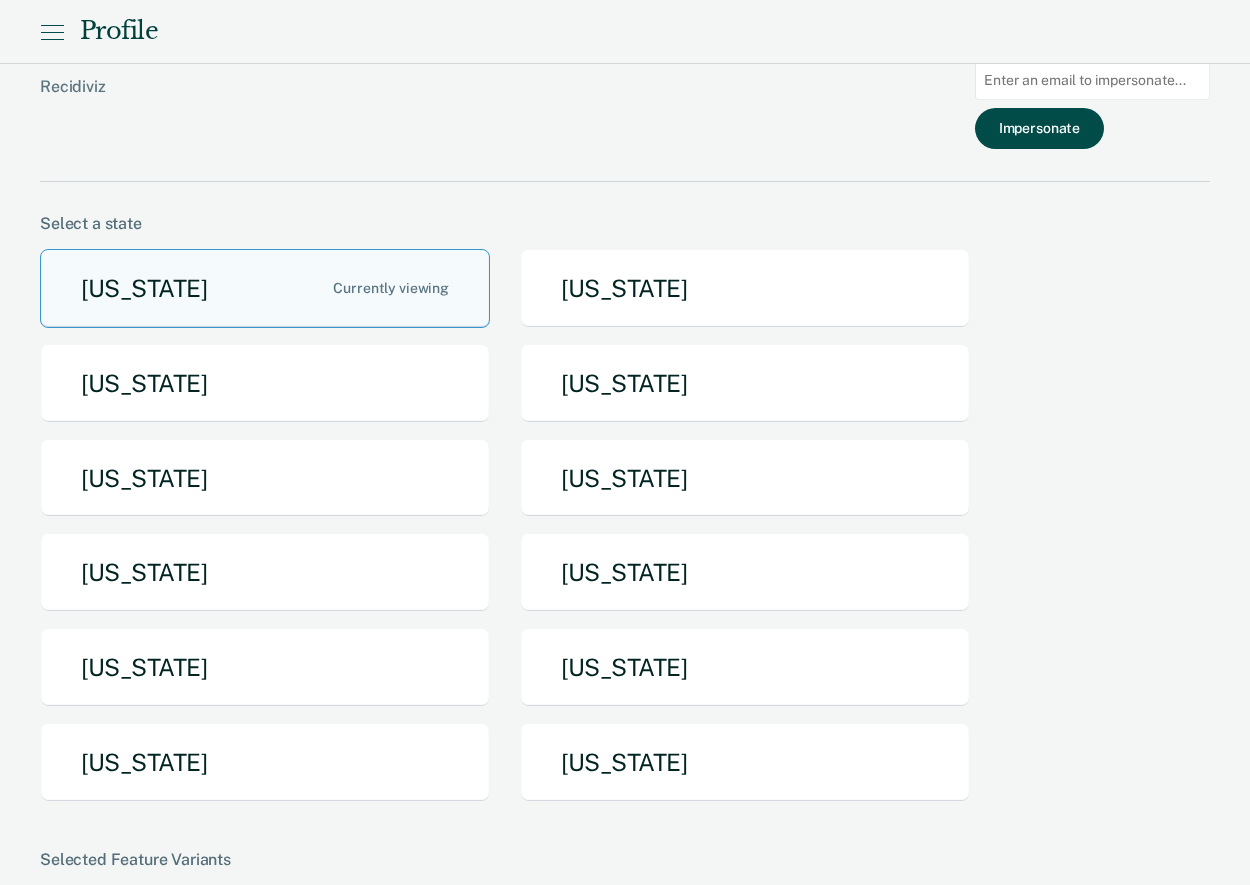 paste on "[PERSON_NAME][EMAIL_ADDRESS][PERSON_NAME][DOMAIN_NAME]" 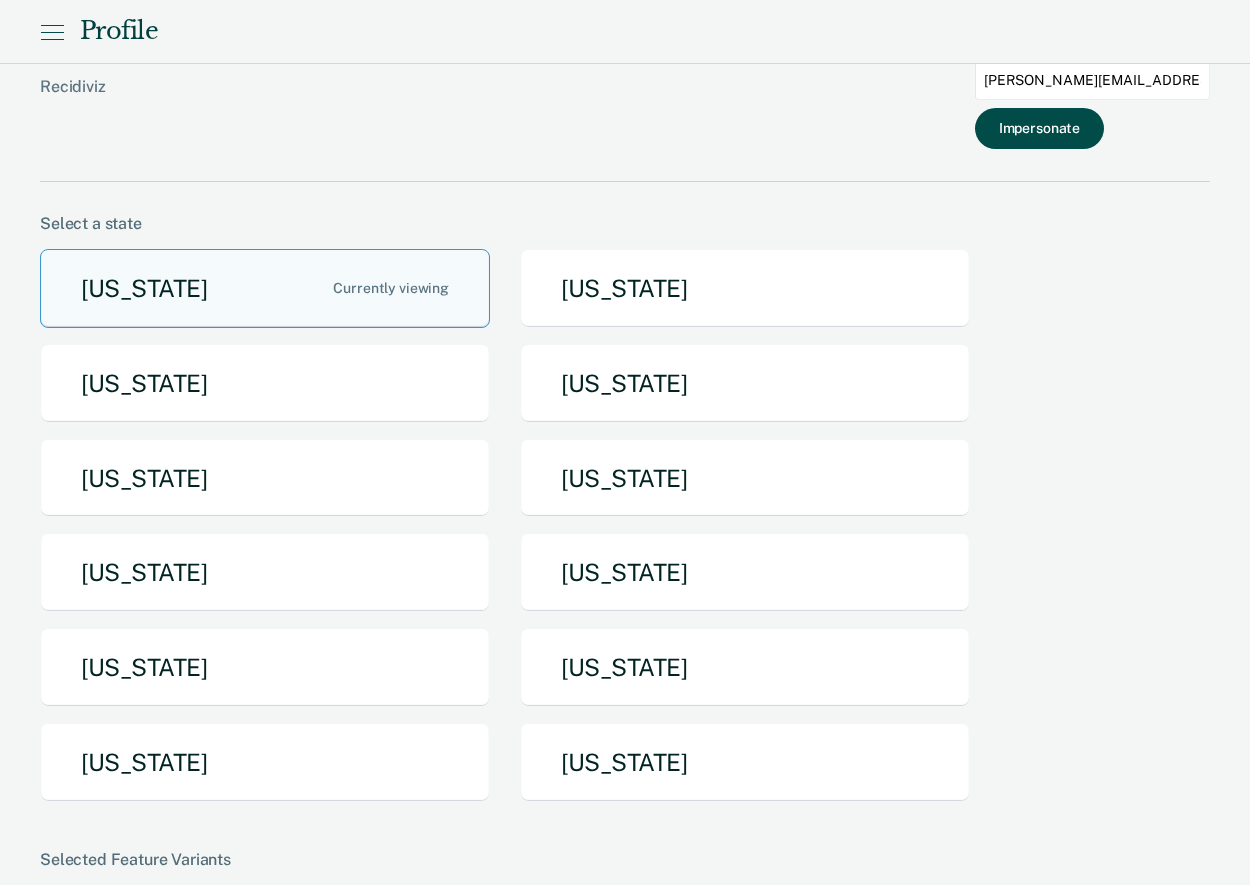 type on "[PERSON_NAME][EMAIL_ADDRESS][PERSON_NAME][DOMAIN_NAME]" 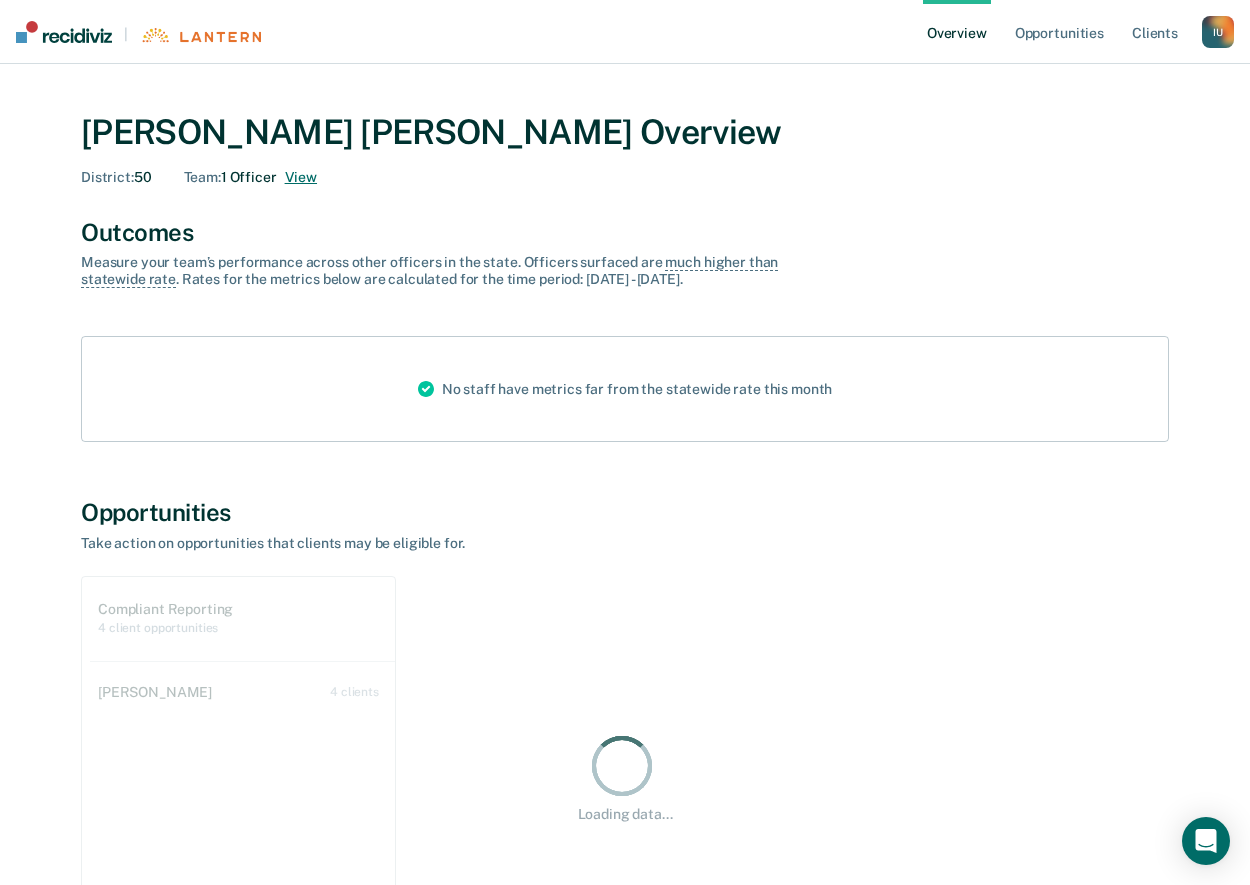 click on "View" at bounding box center (301, 177) 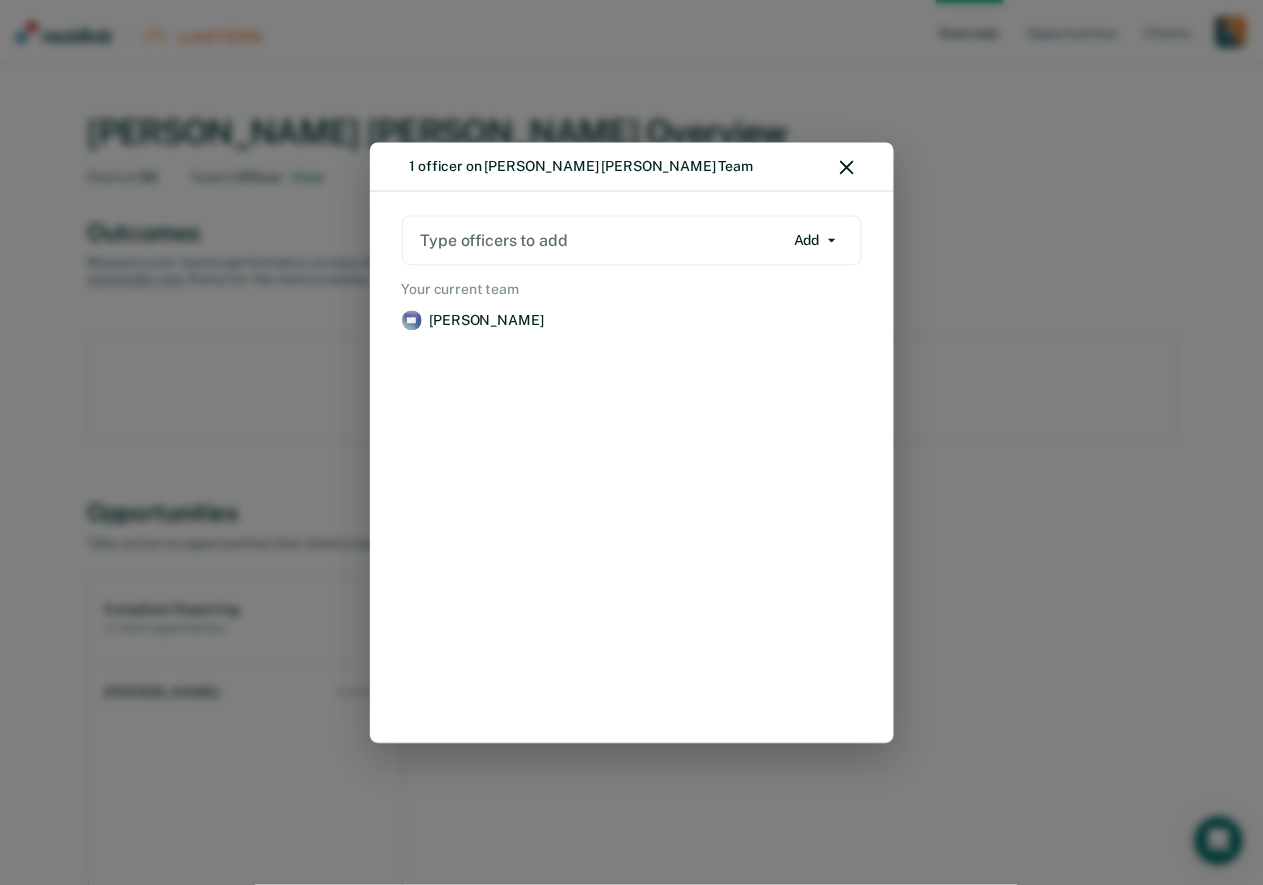 click on "1 officer on Janita Tiesha Rae Vanzant's Team Type officers to add Add Add Remove Your current team AL Alvatyse Lang Remove" at bounding box center [631, 442] 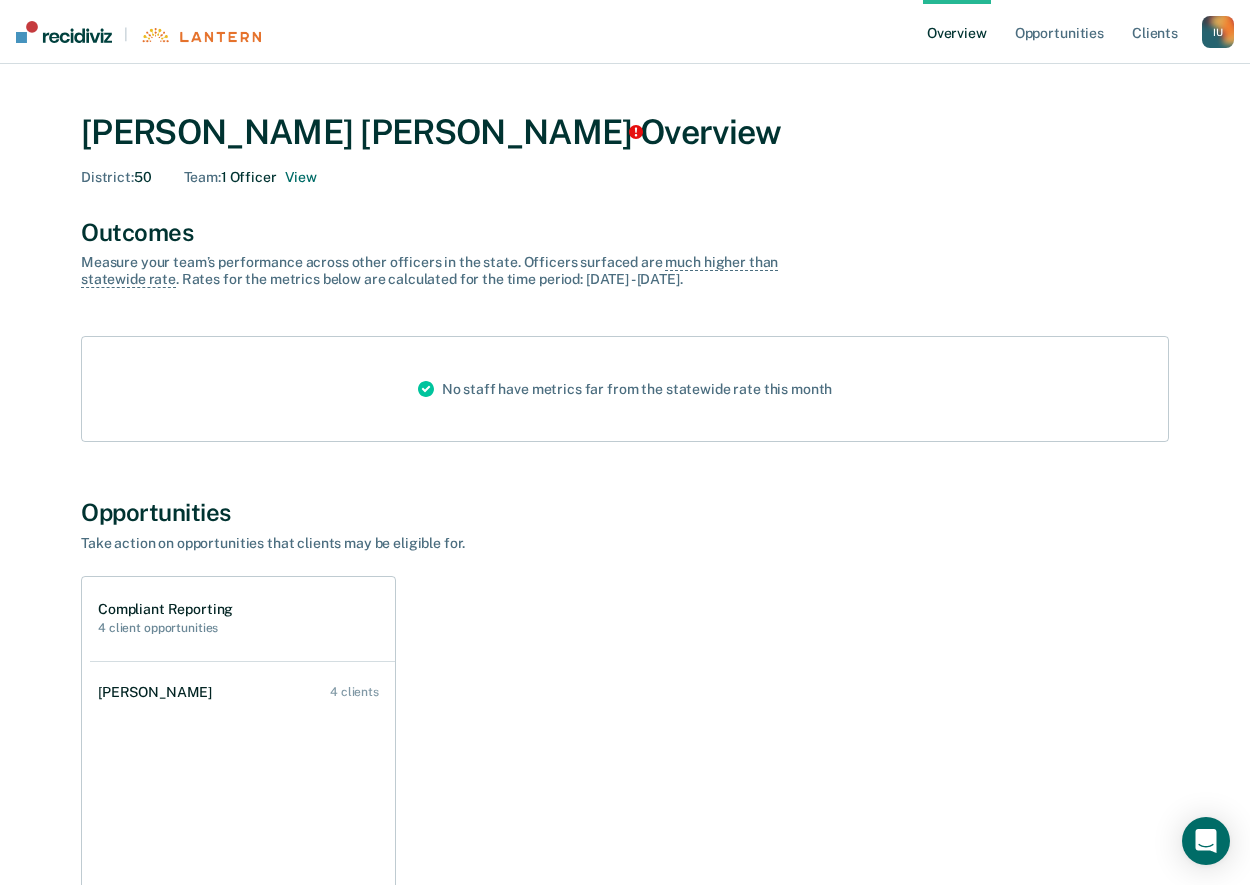 click on "I U" at bounding box center (1218, 32) 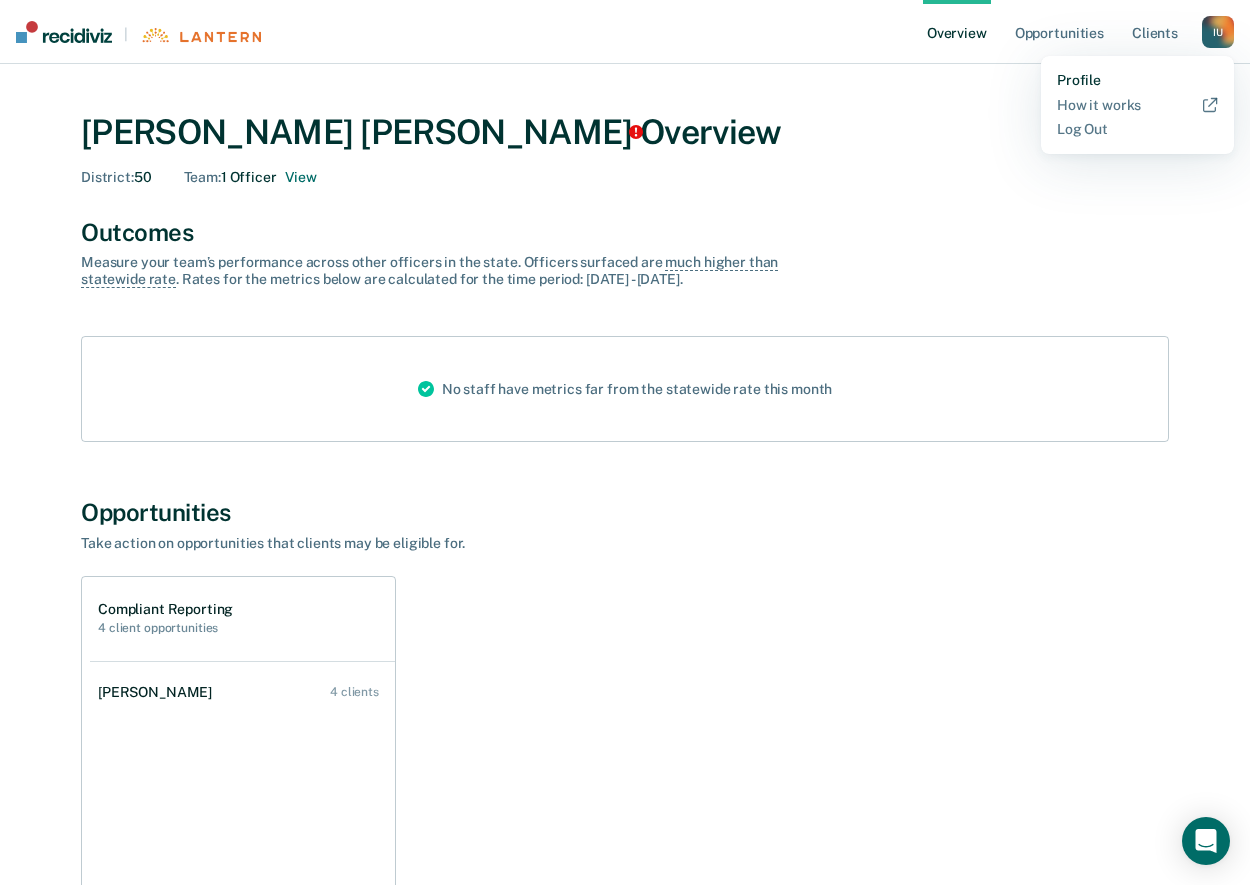 click on "Profile" at bounding box center (1137, 80) 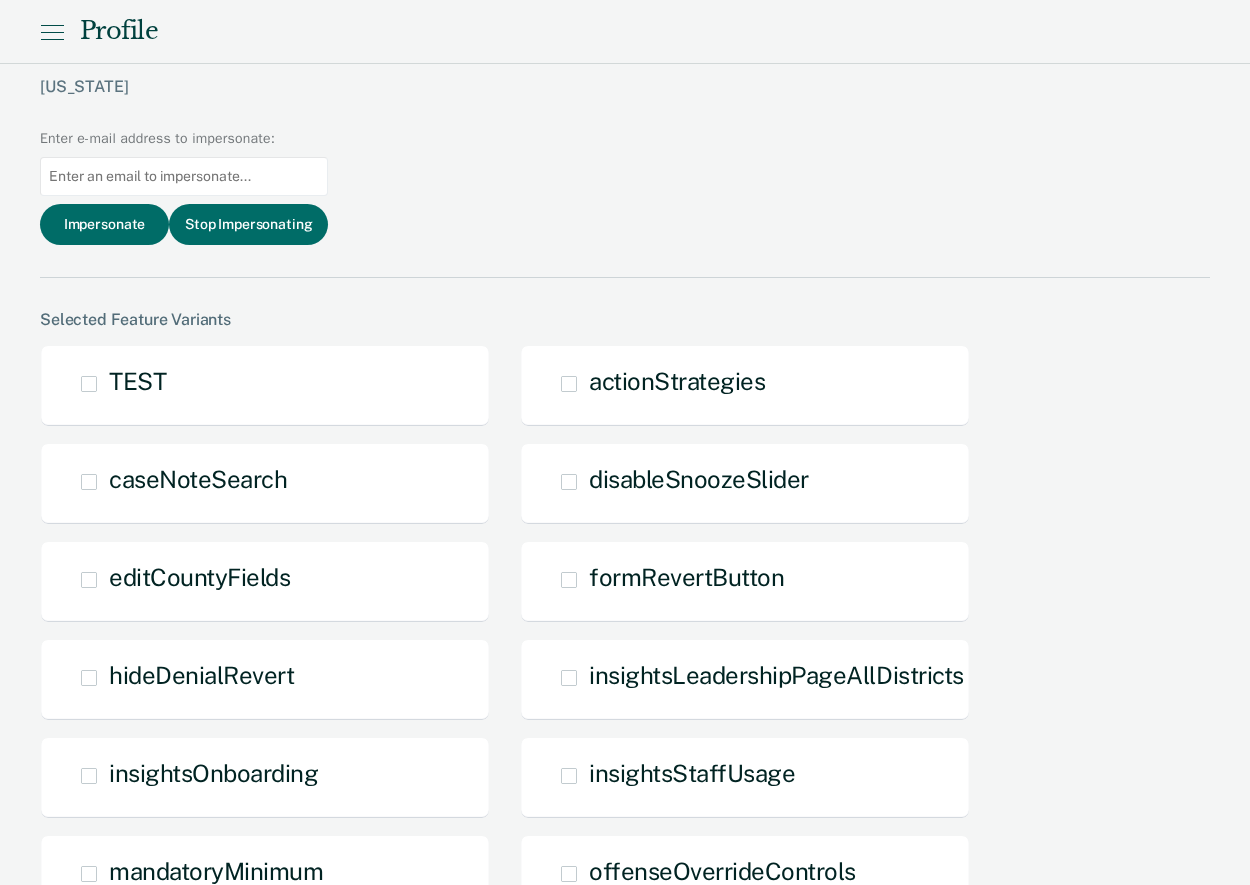 click at bounding box center [184, 176] 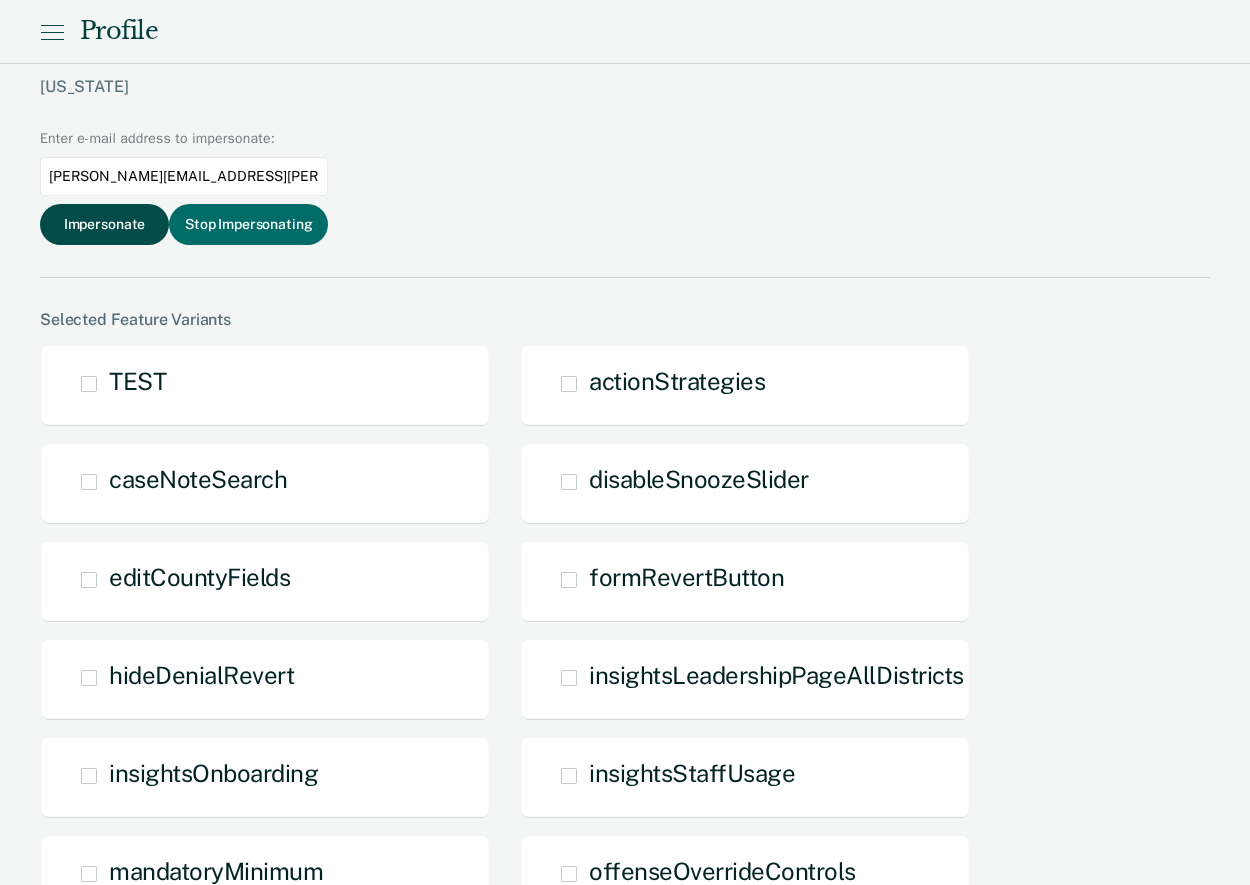 type on "joyce.fletcher@tn.gov" 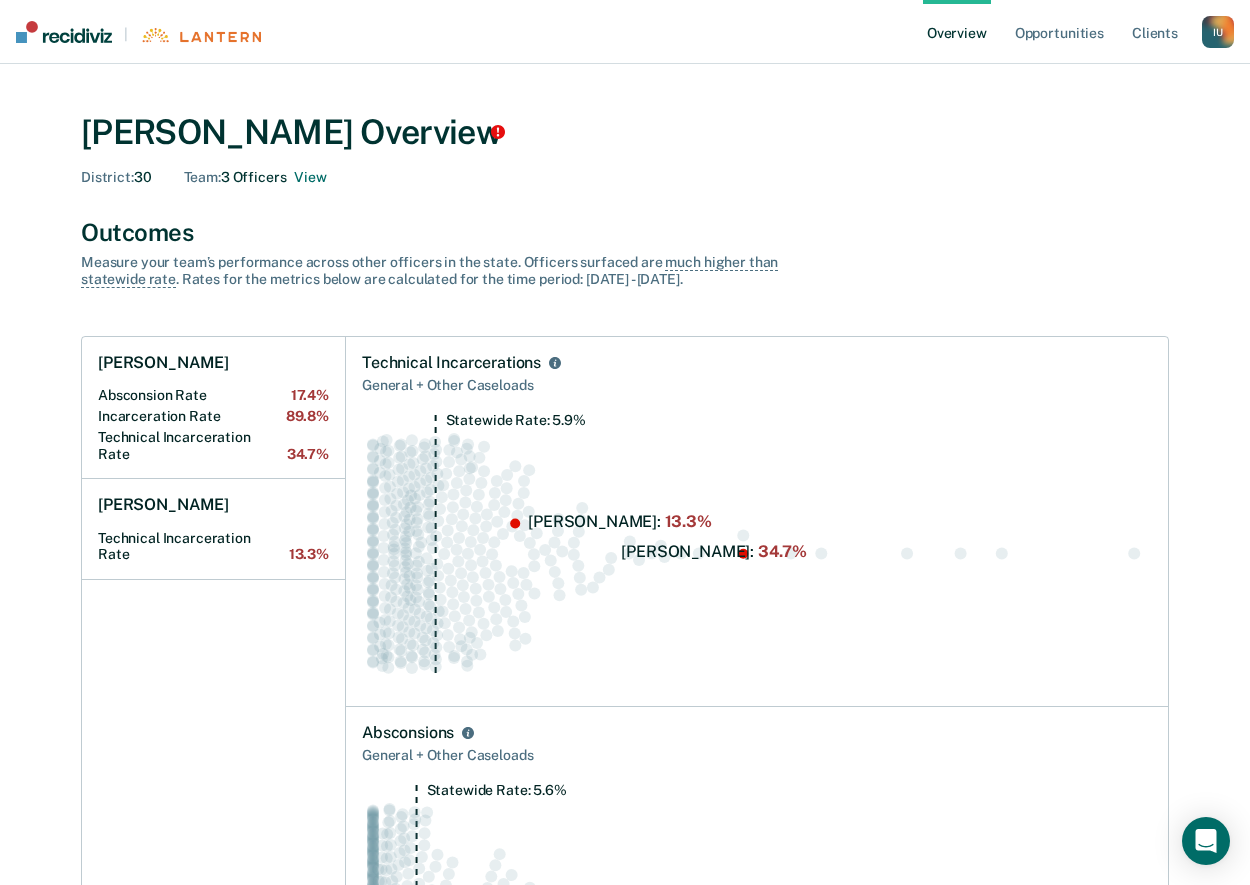click on "I U" at bounding box center [1218, 32] 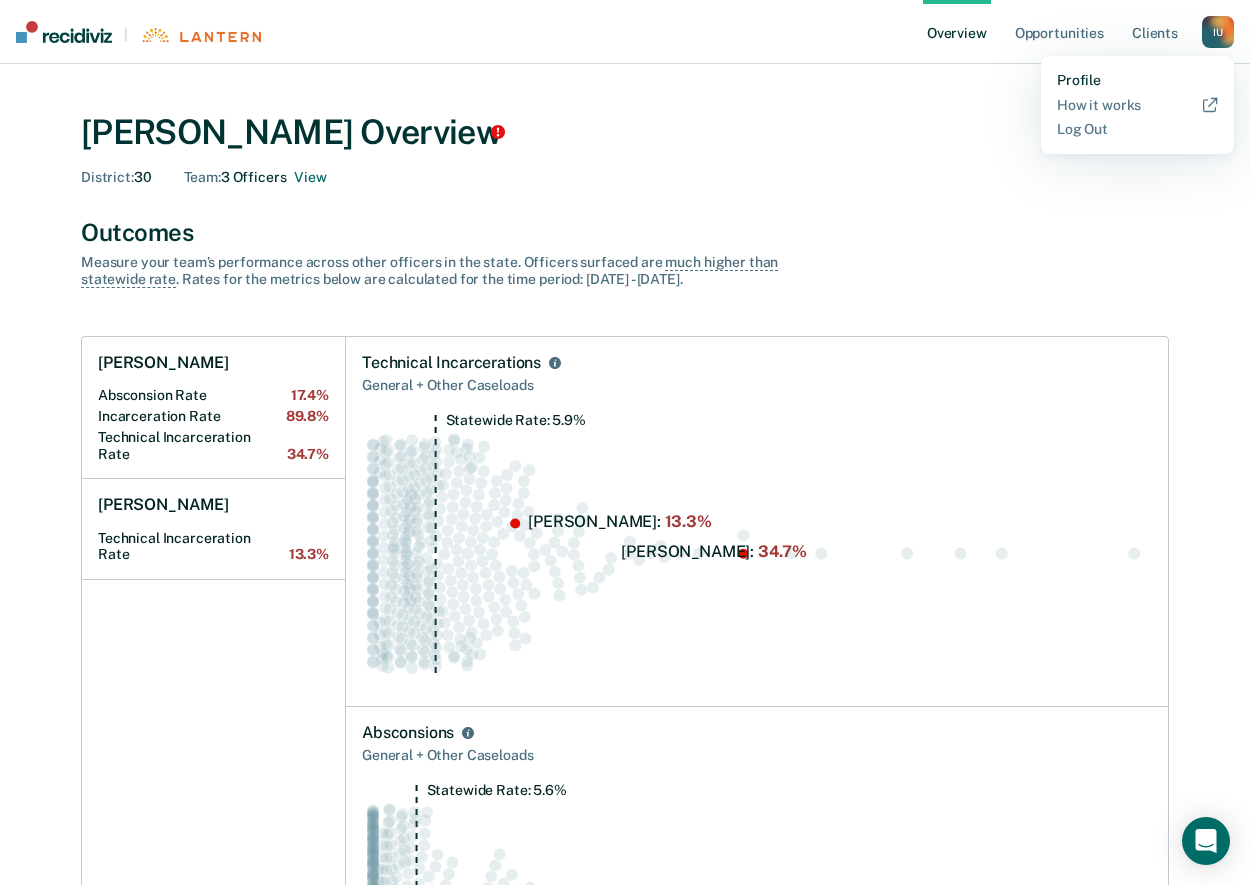 click on "Profile" at bounding box center (1137, 80) 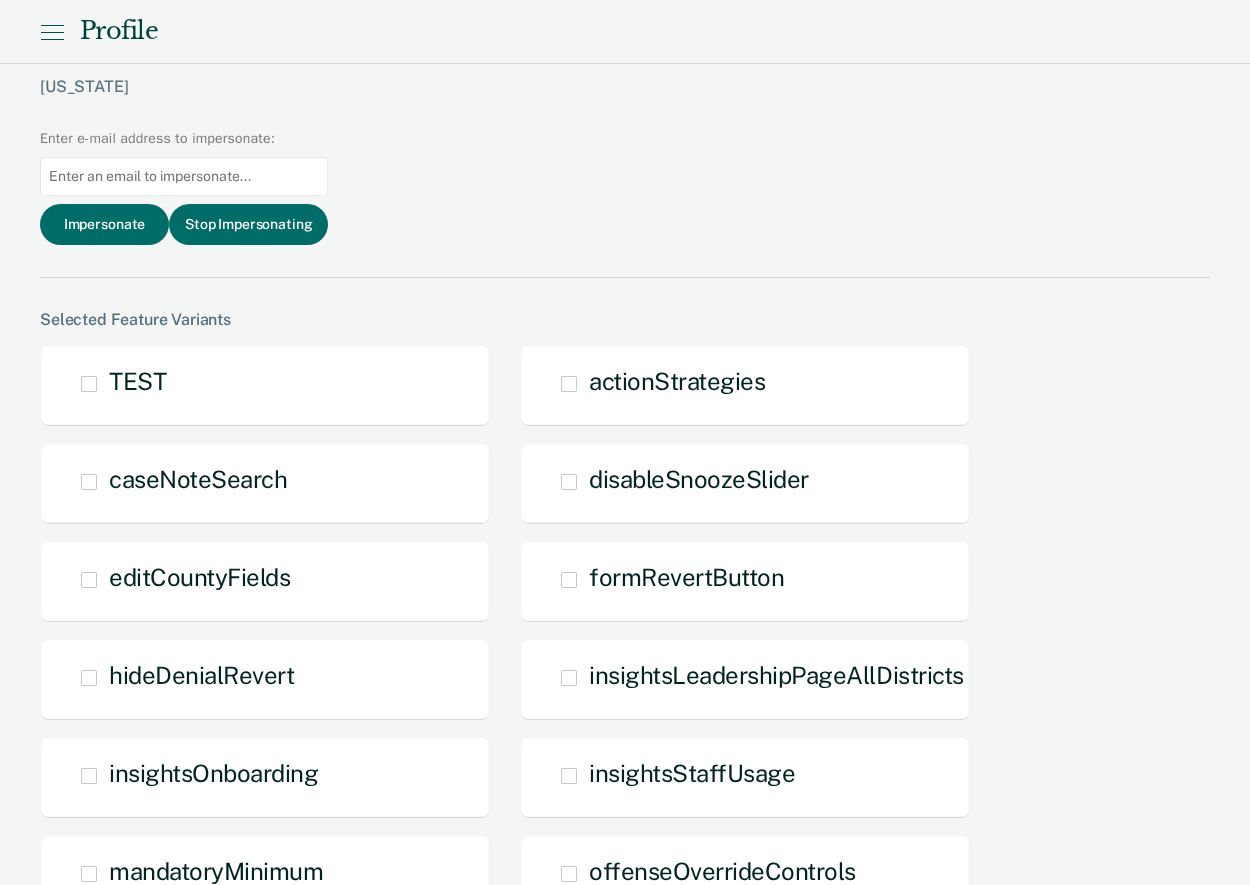 click at bounding box center [184, 176] 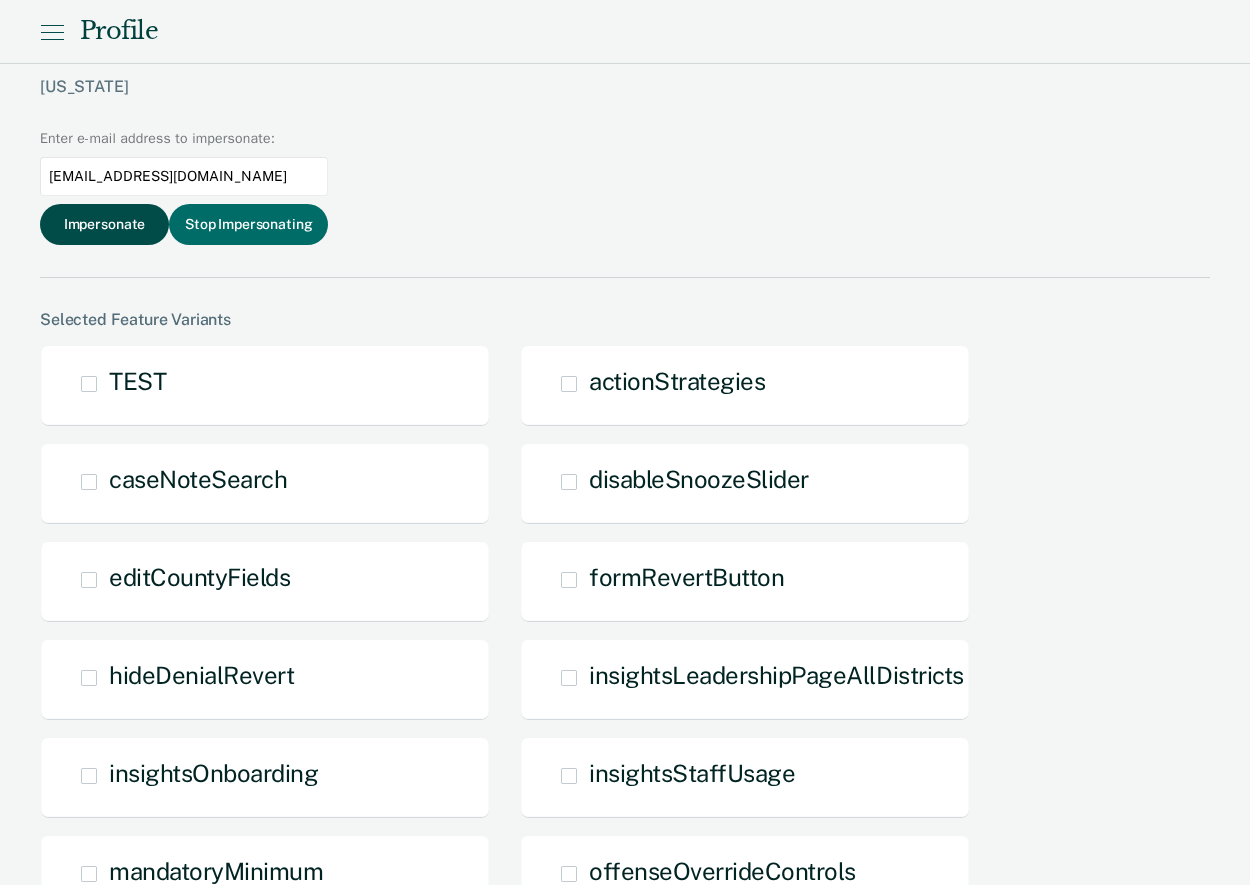 type on "eyo.efiom@tn.gov" 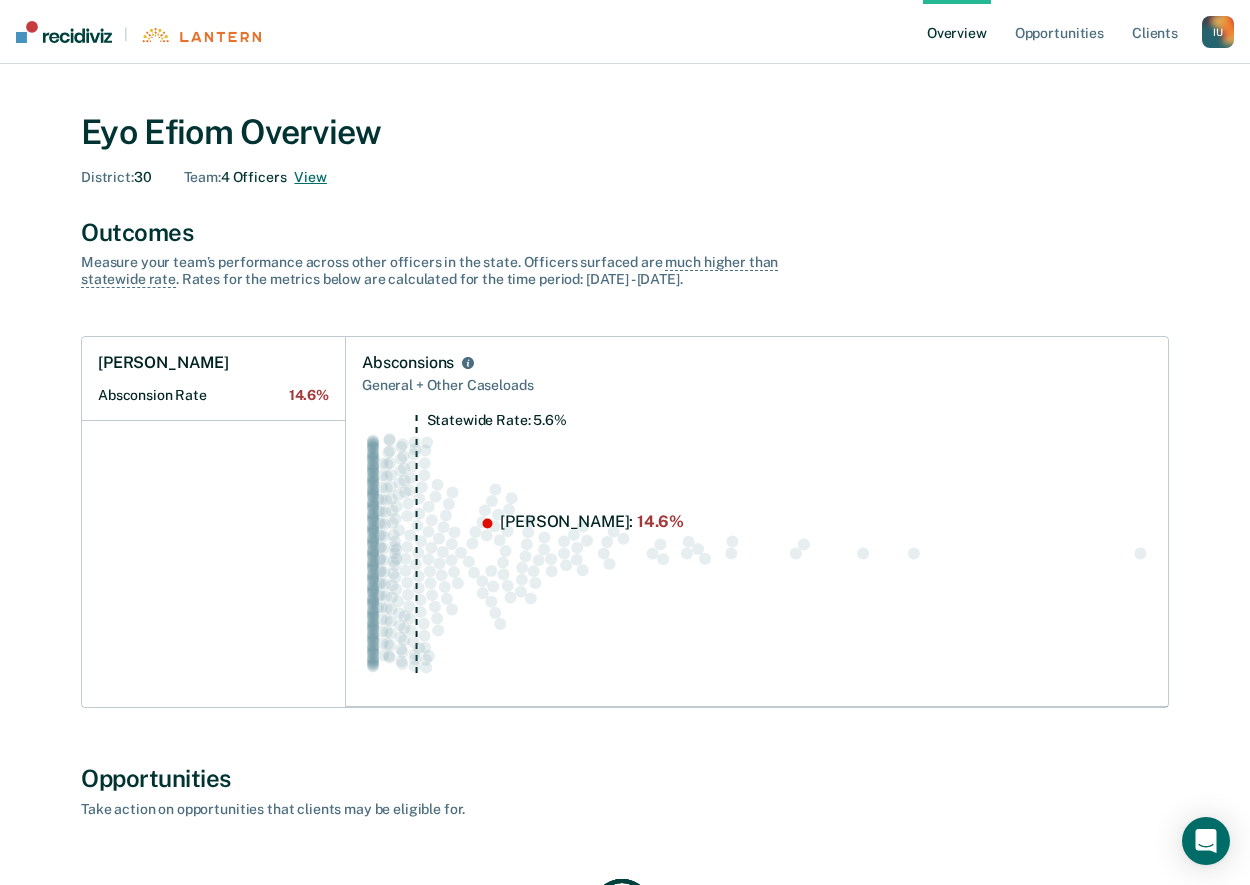 click on "View" at bounding box center (310, 177) 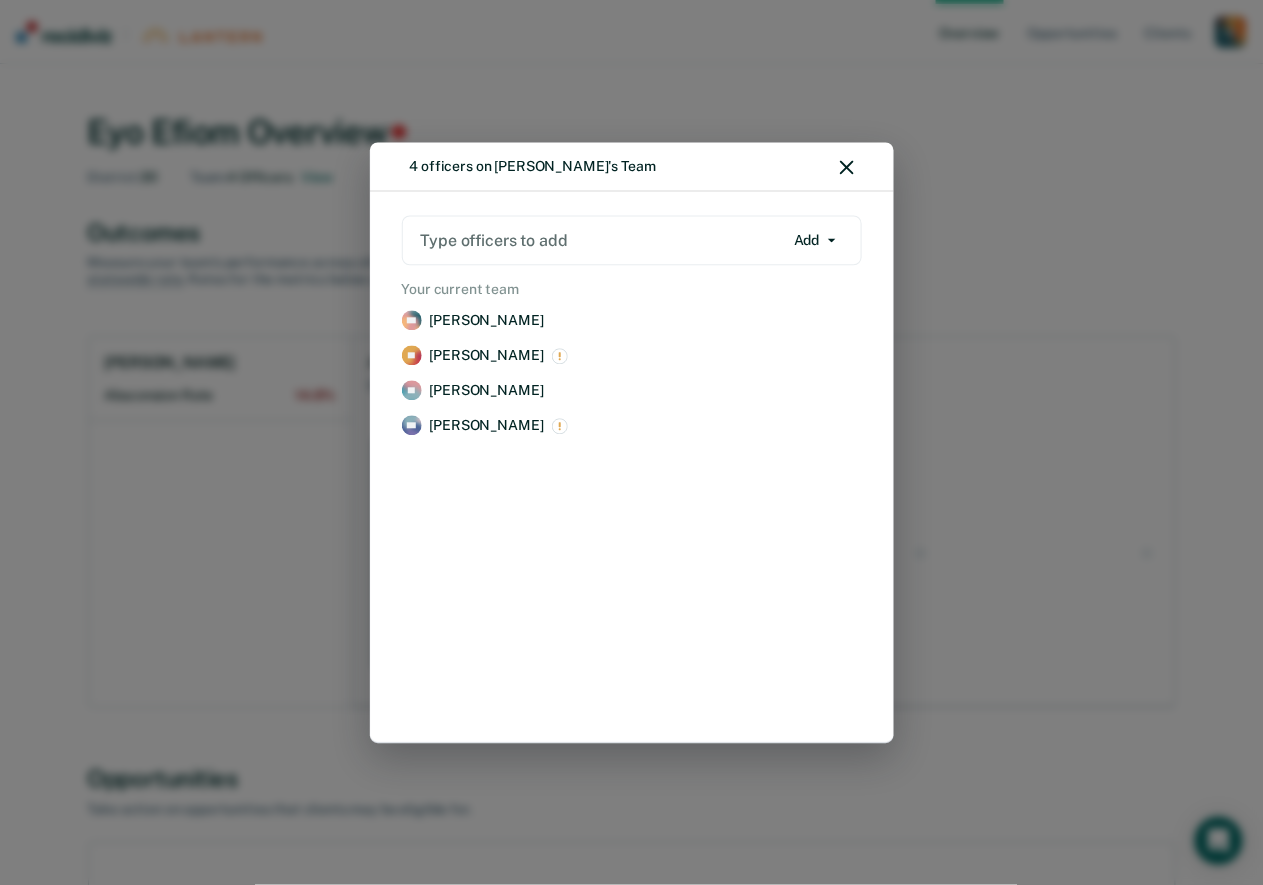 click on "4 officers on Eyo Efiom's Team" at bounding box center (632, 167) 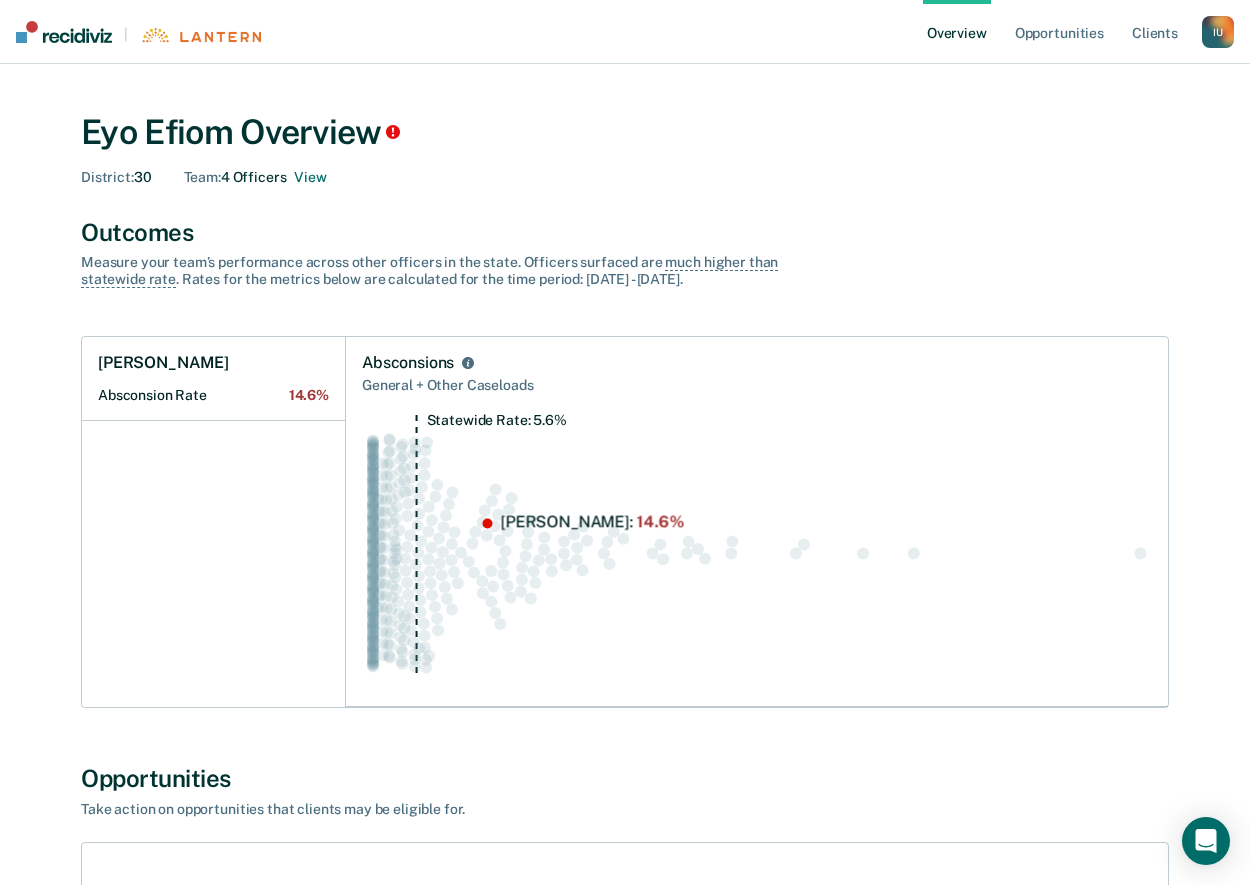 click on "I U" at bounding box center [1218, 32] 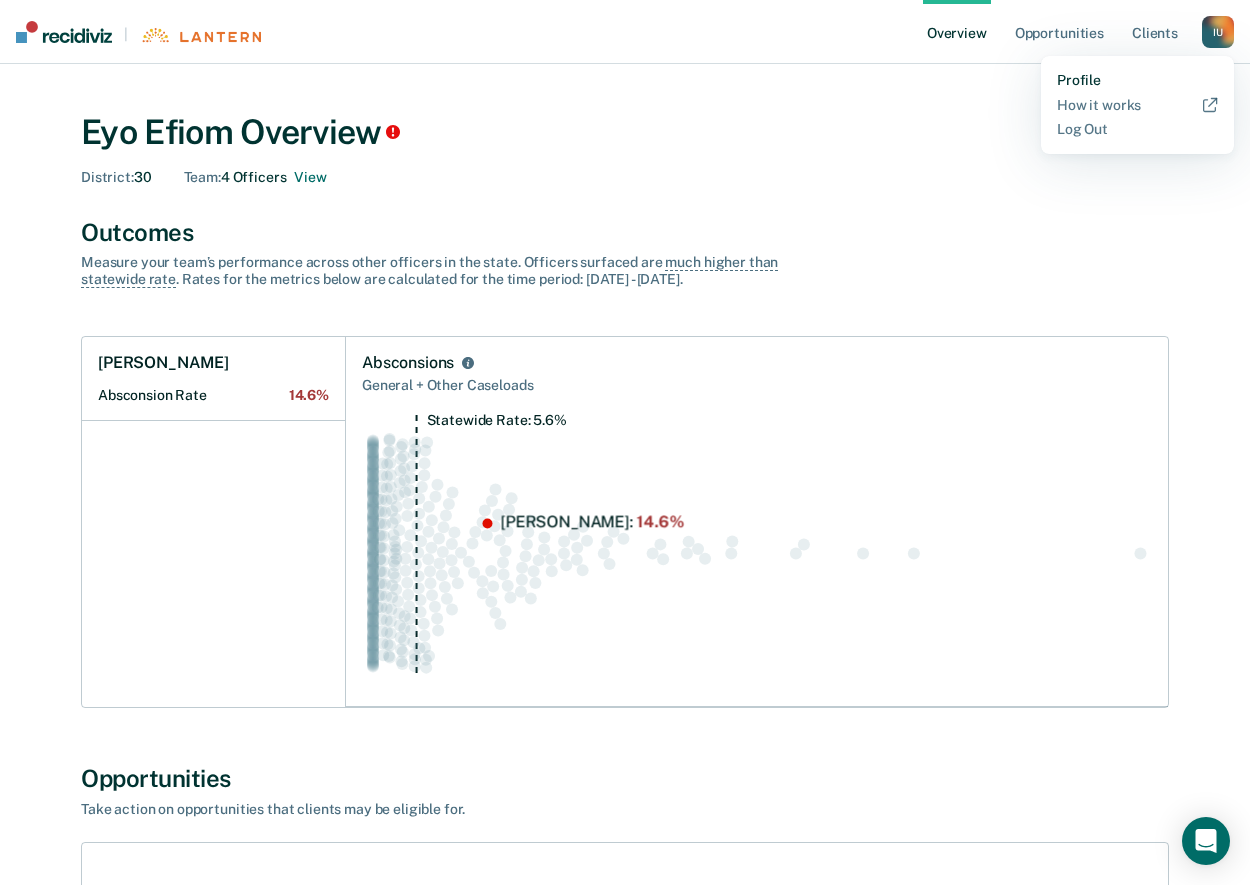 click on "Profile" at bounding box center [1137, 80] 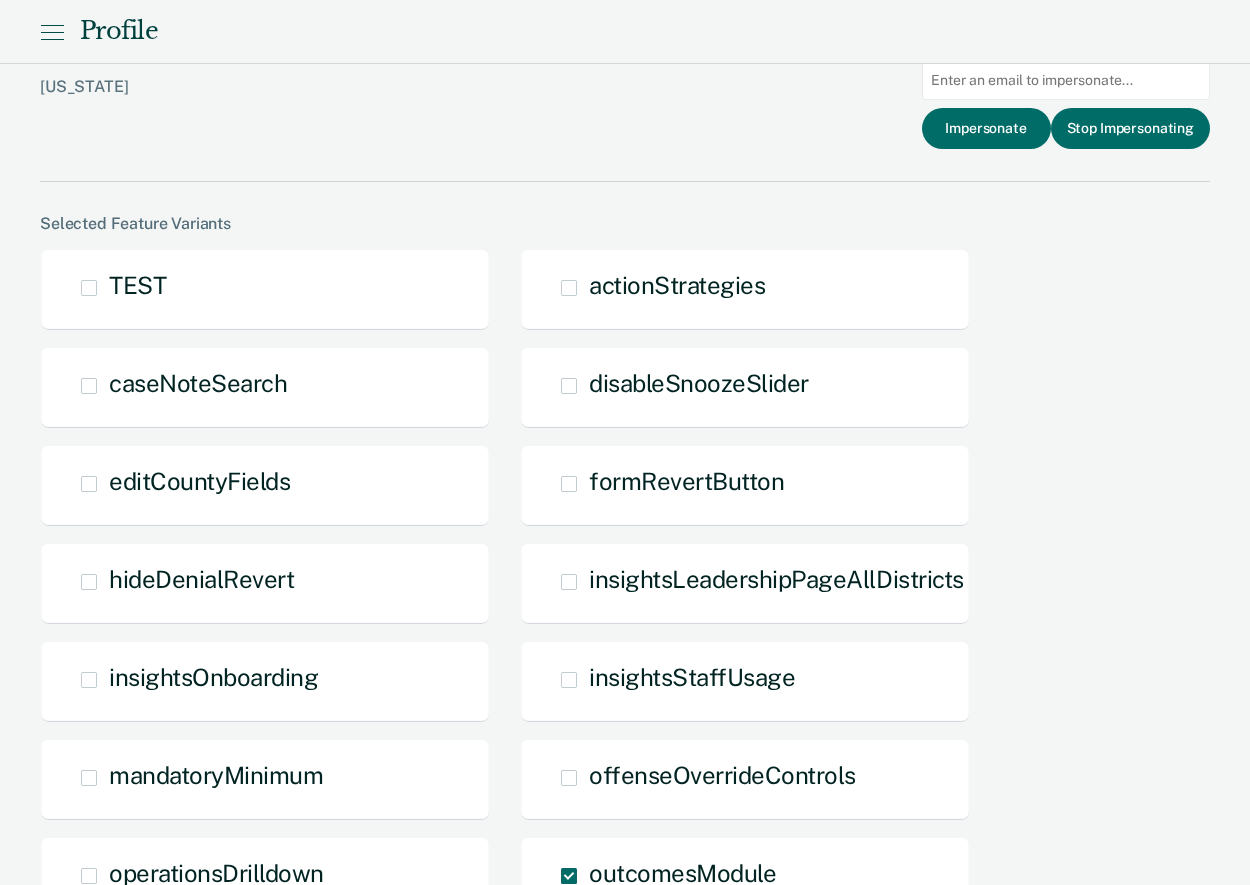 click at bounding box center (1066, 80) 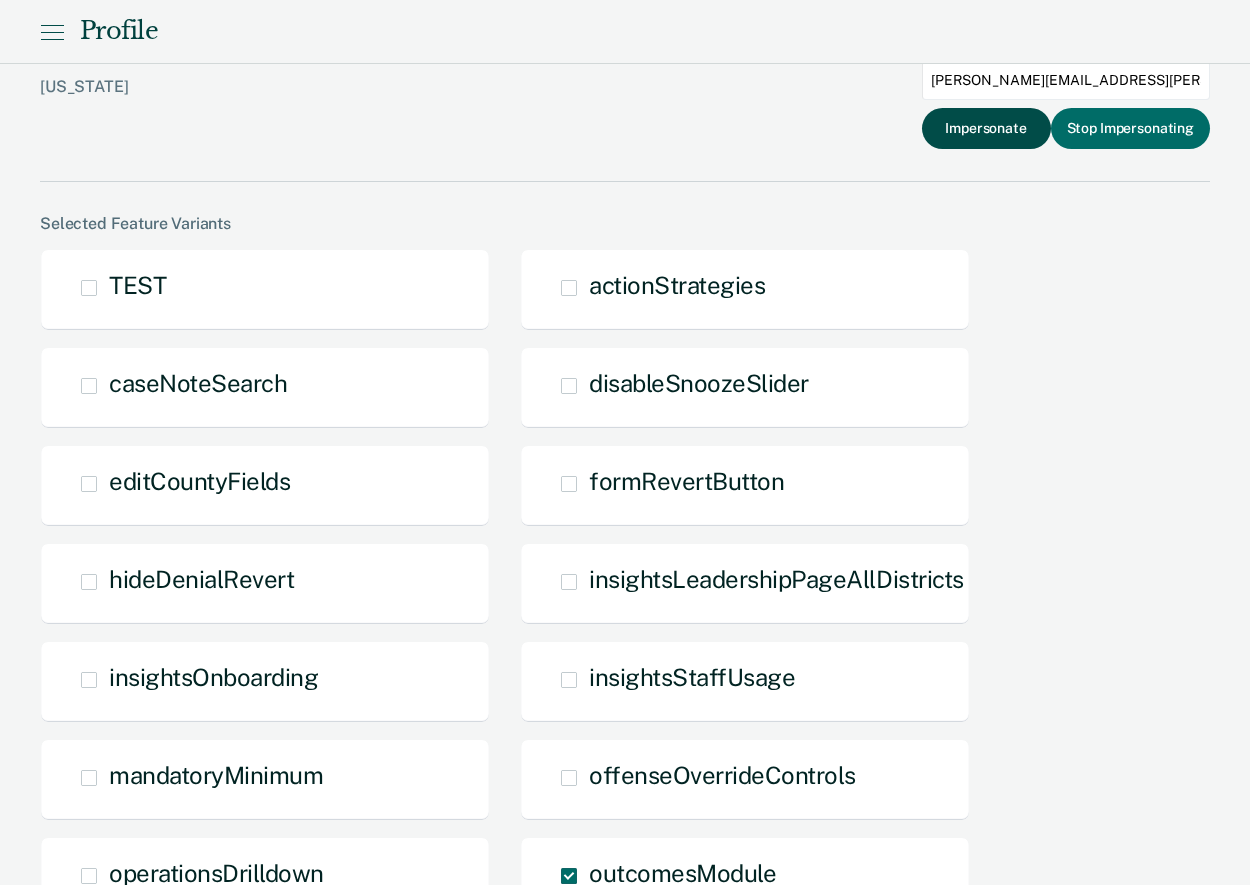 type on "stephanie.roberts@tdcj.texas.gov" 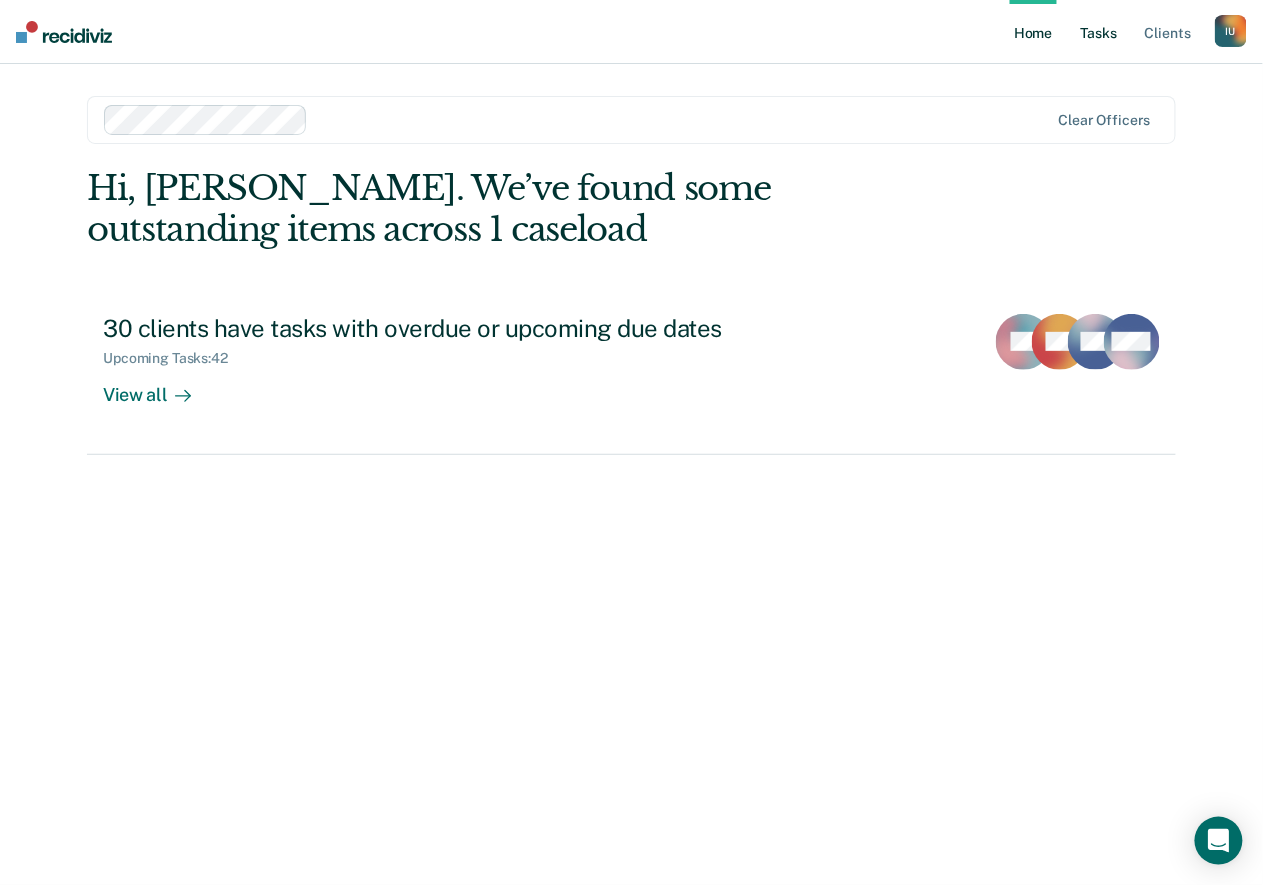 click on "Tasks" at bounding box center [1099, 32] 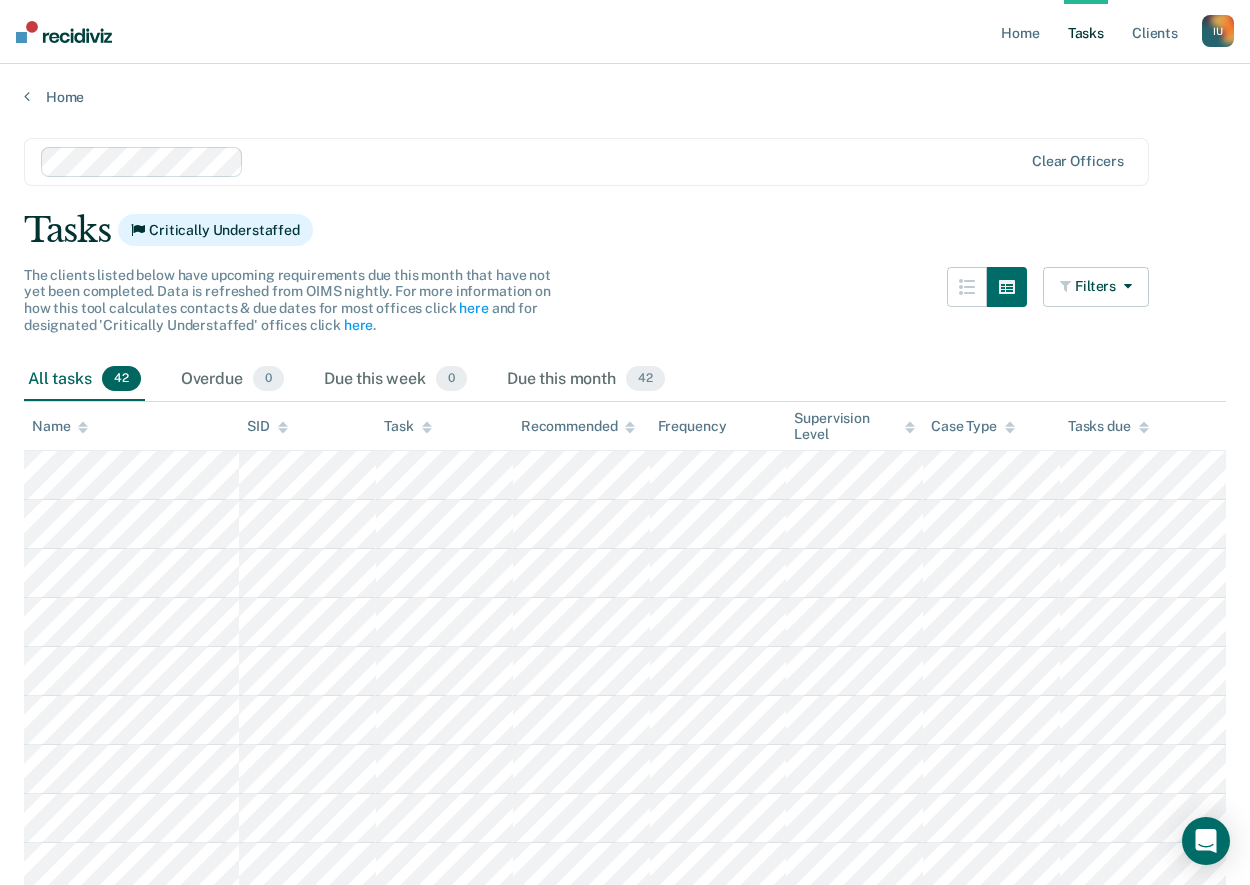click on "I U" at bounding box center [1218, 31] 